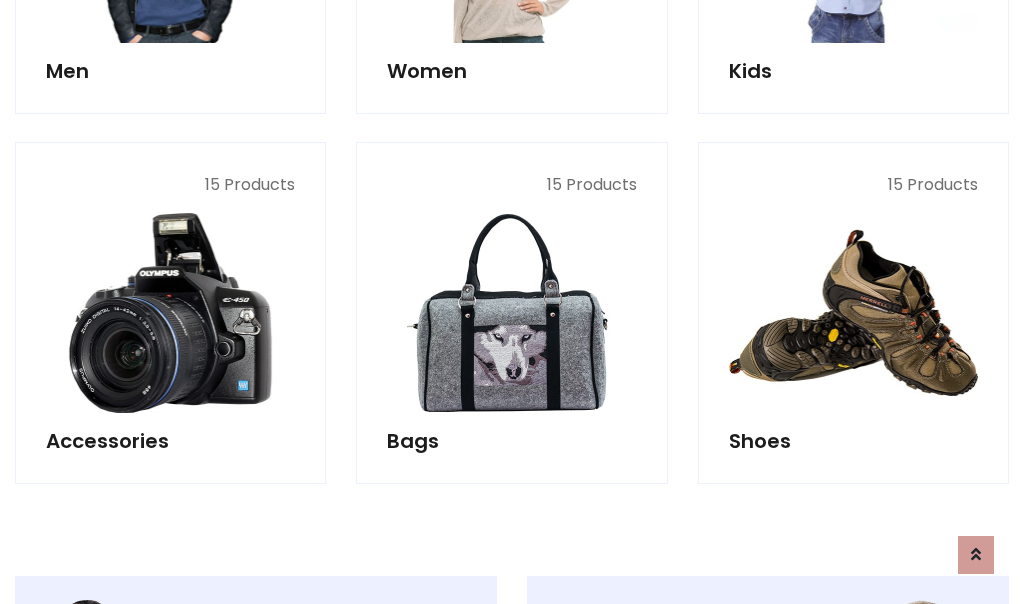scroll, scrollTop: 853, scrollLeft: 0, axis: vertical 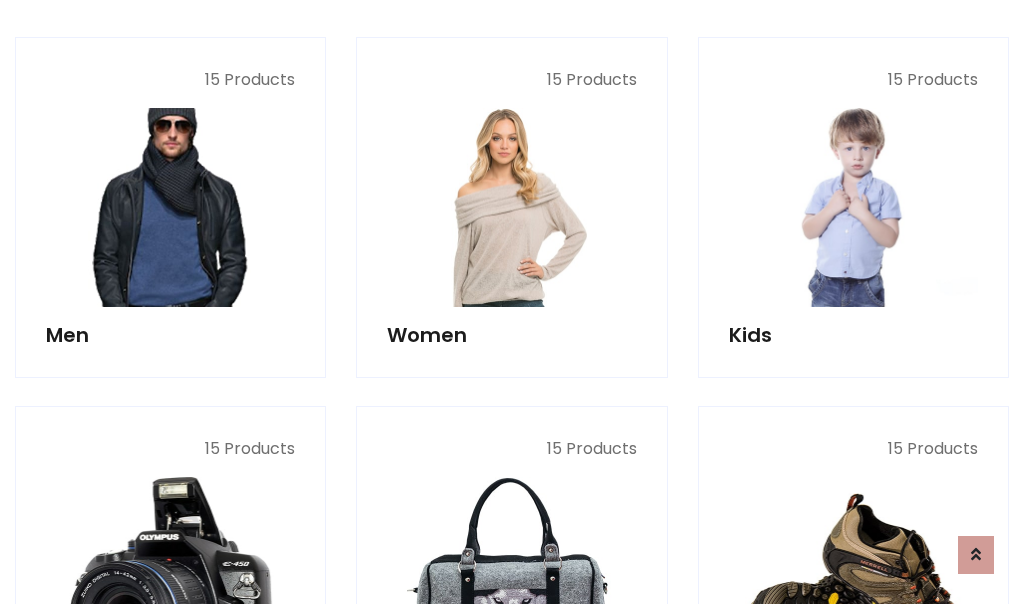 click at bounding box center (170, 207) 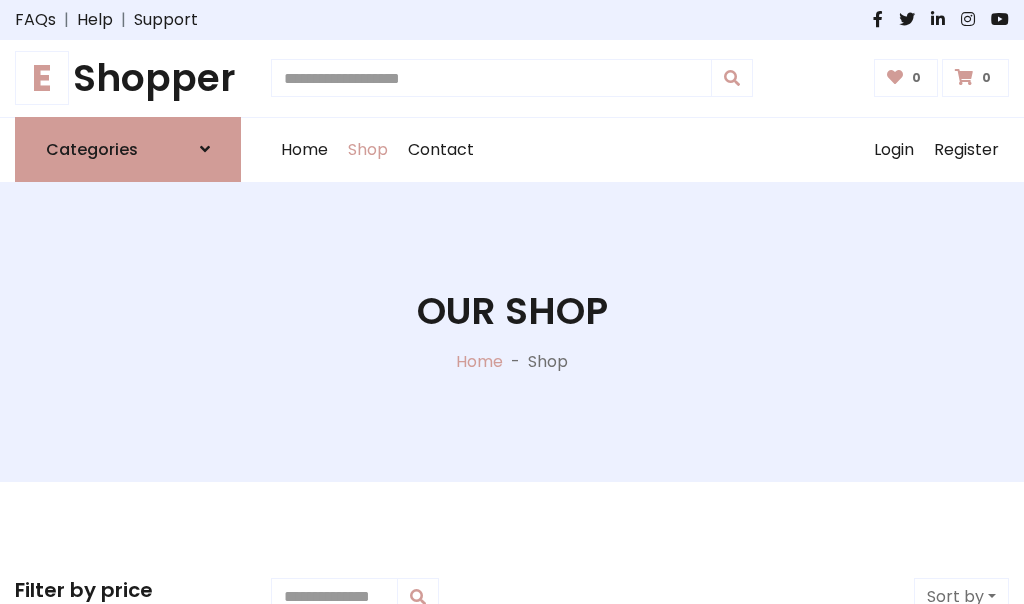 scroll, scrollTop: 807, scrollLeft: 0, axis: vertical 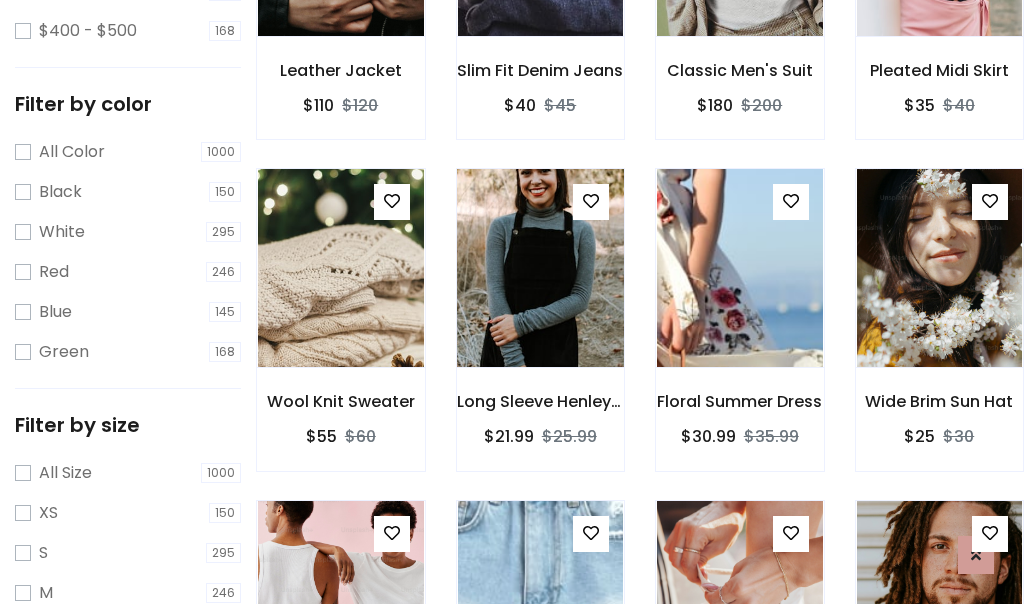 click at bounding box center [540, 268] 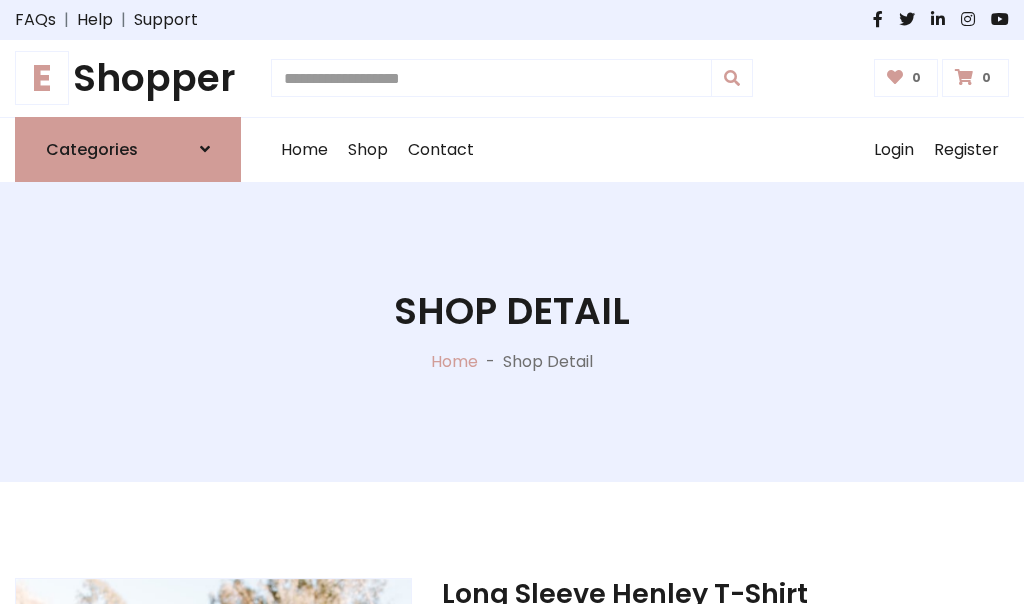 scroll, scrollTop: 0, scrollLeft: 0, axis: both 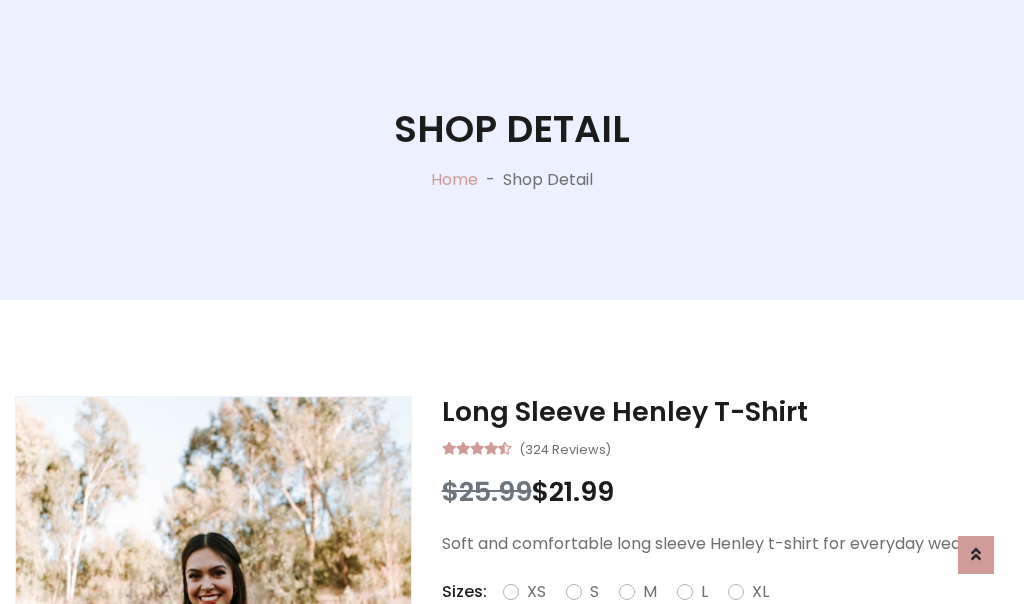 click on "Red" at bounding box center (732, 616) 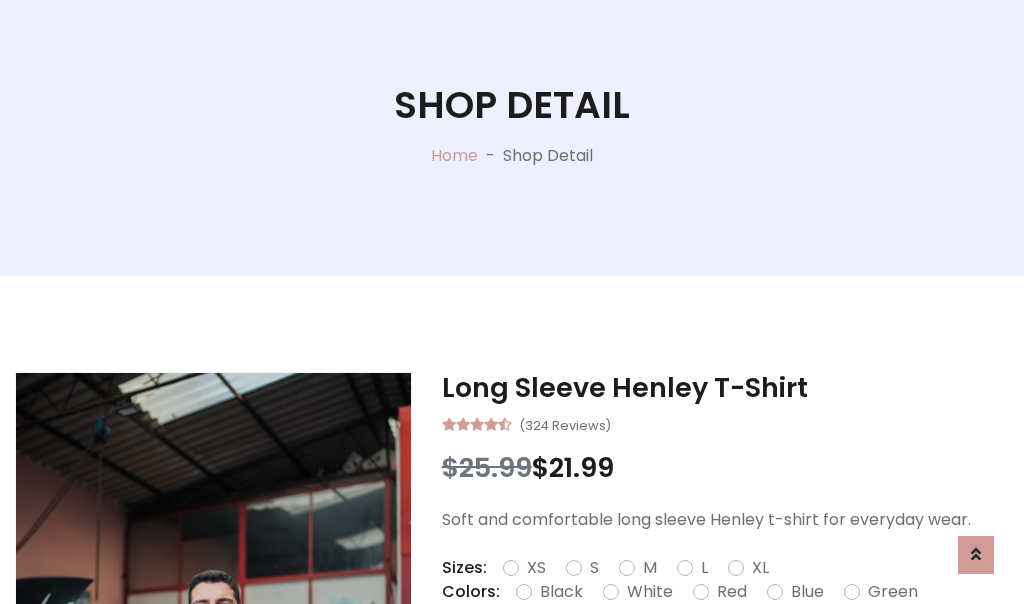 click on "Add To Cart" at bounding box center (663, 655) 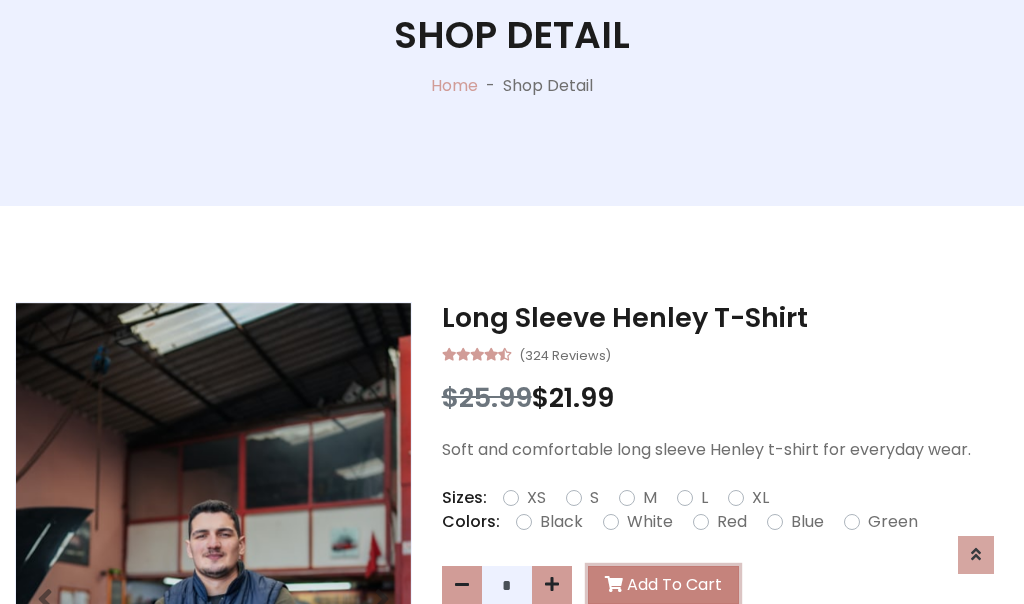 scroll, scrollTop: 0, scrollLeft: 0, axis: both 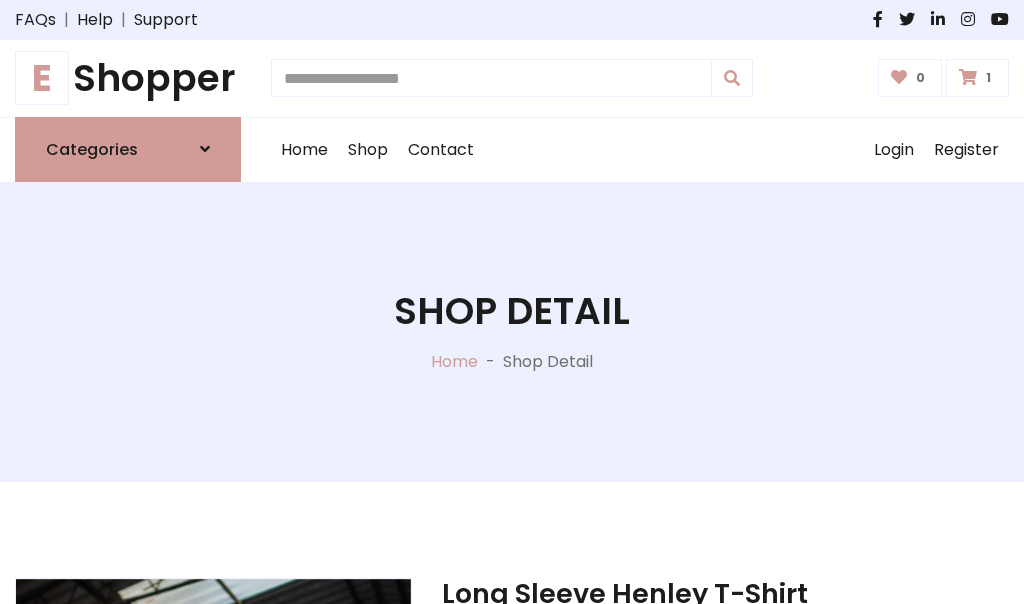 click at bounding box center [968, 77] 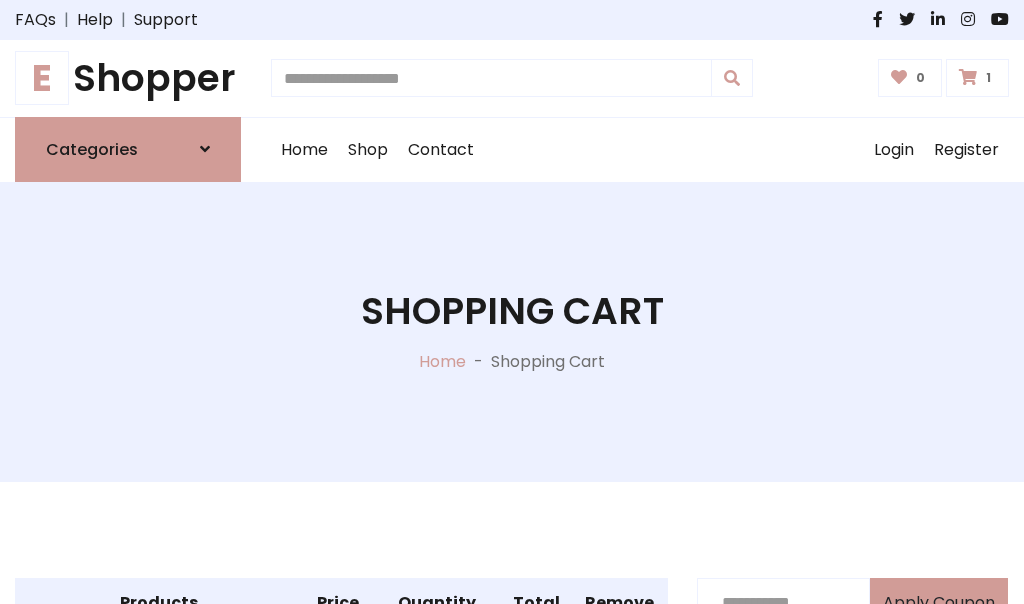 scroll, scrollTop: 474, scrollLeft: 0, axis: vertical 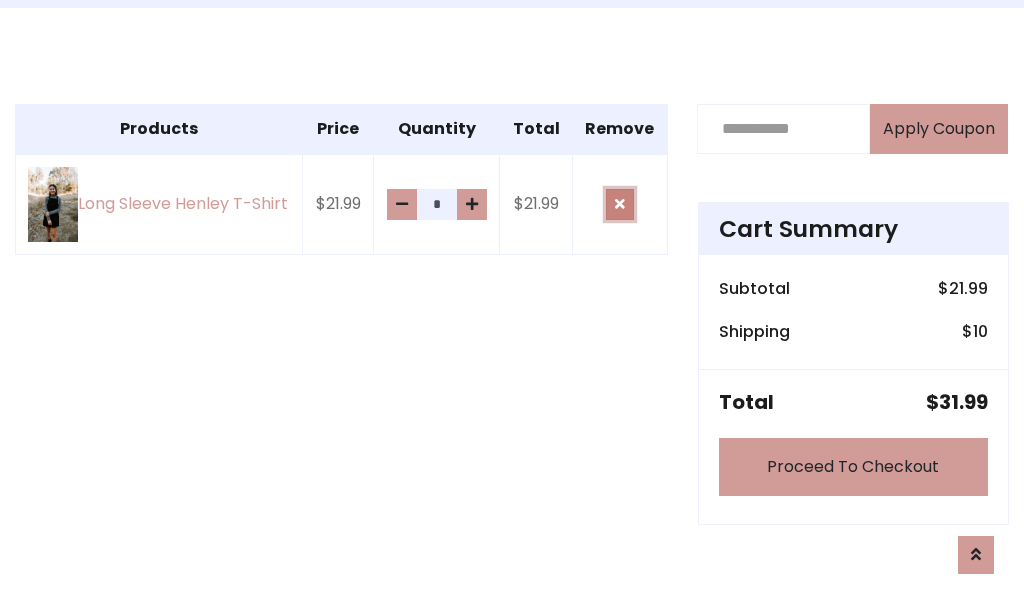 click at bounding box center [620, 204] 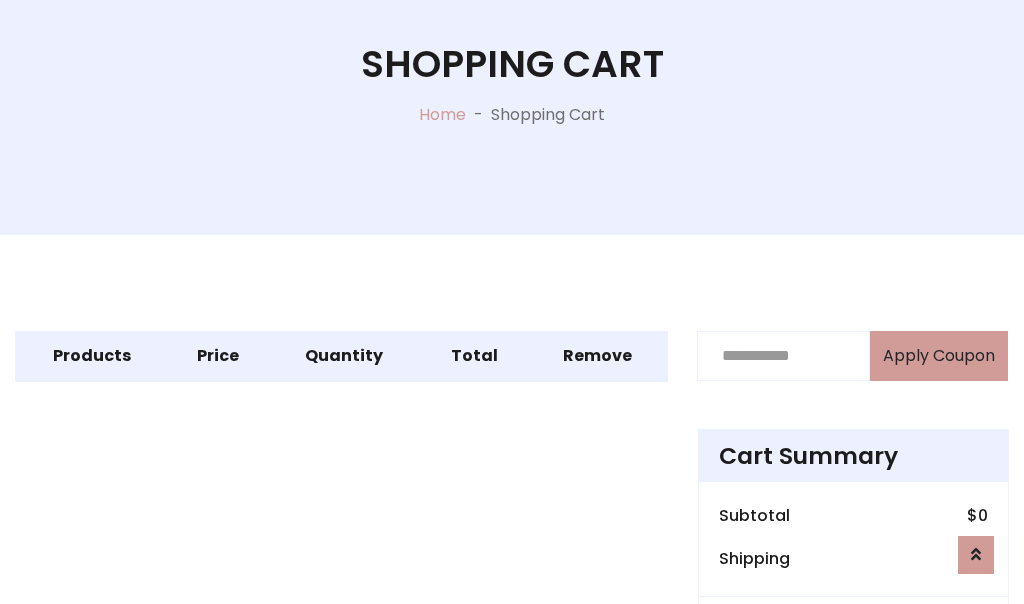 click on "Proceed To Checkout" at bounding box center [853, 694] 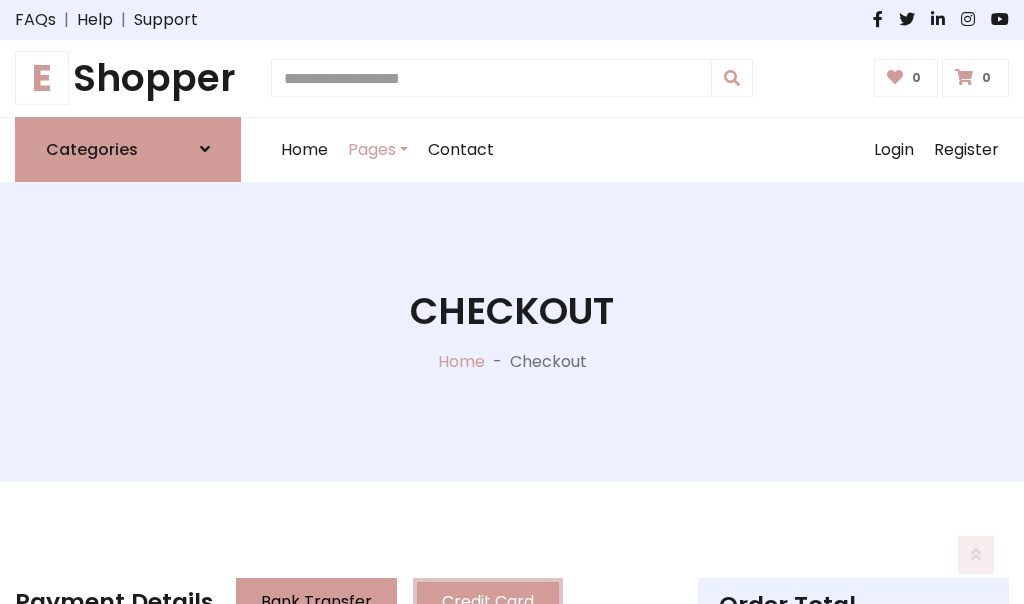 scroll, scrollTop: 137, scrollLeft: 0, axis: vertical 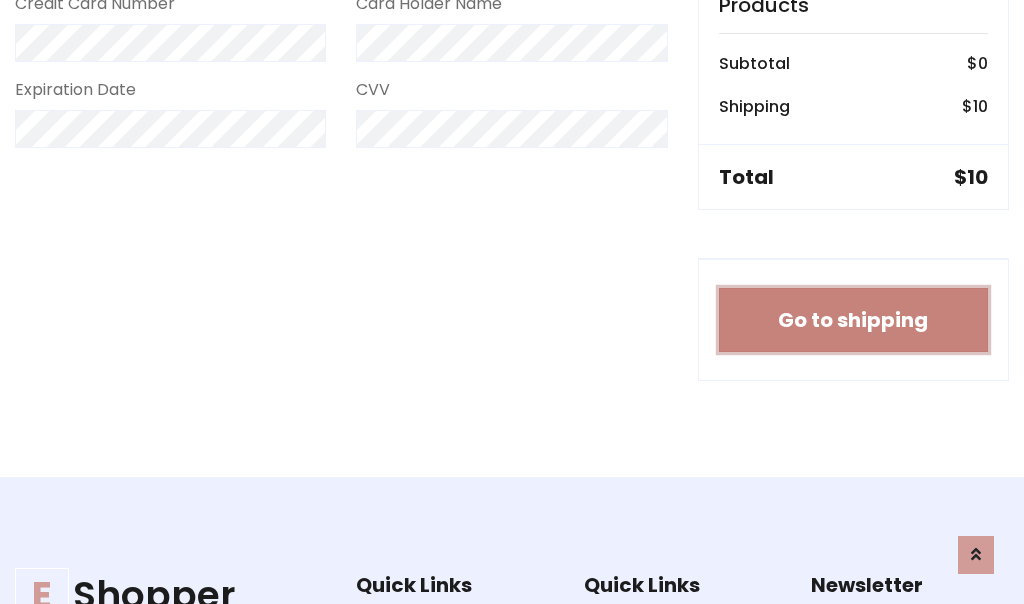 click on "Go to shipping" at bounding box center [853, 320] 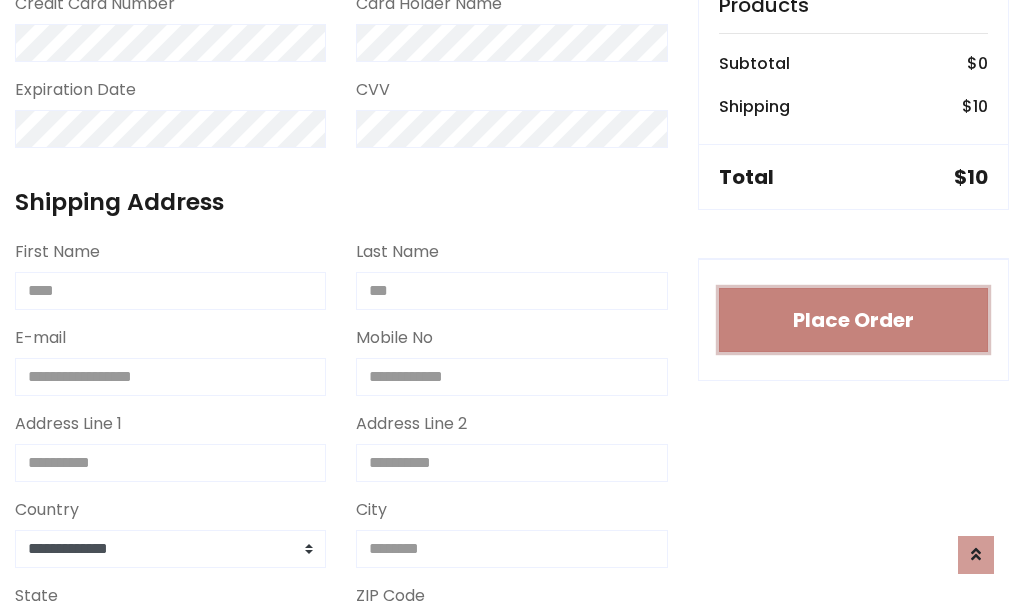 type 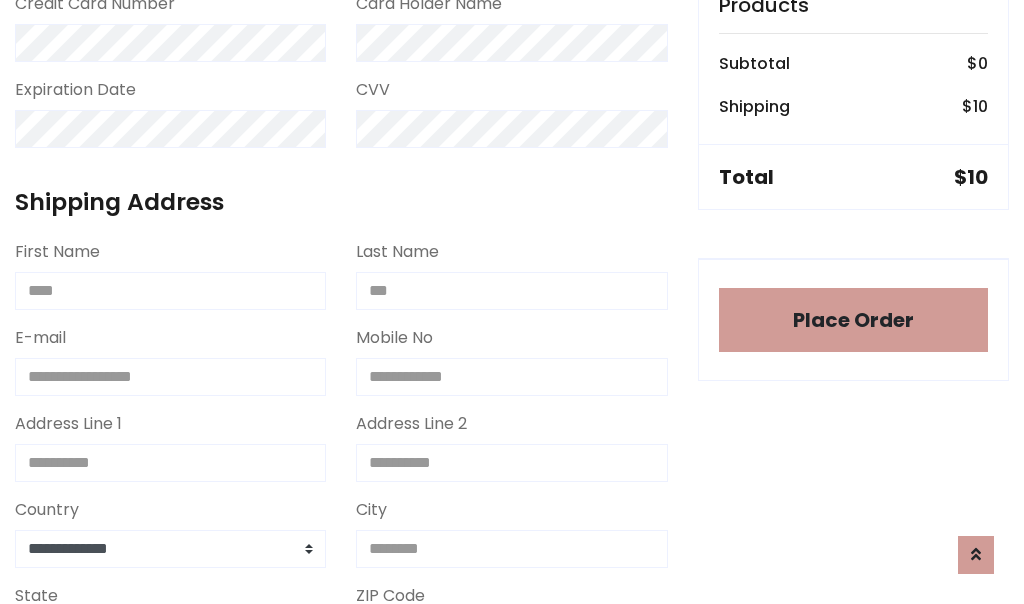 scroll, scrollTop: 1216, scrollLeft: 0, axis: vertical 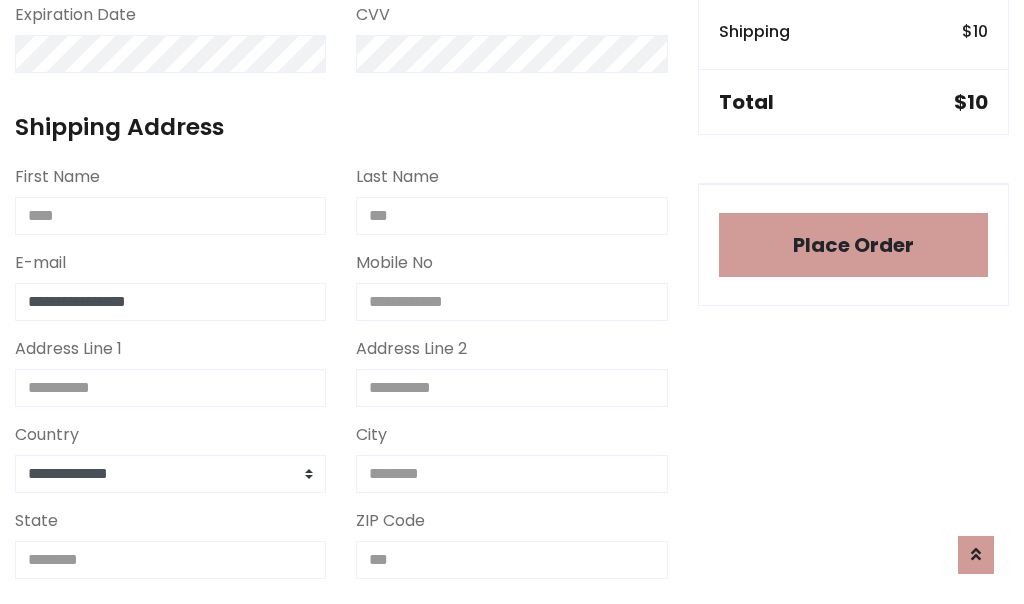 type on "**********" 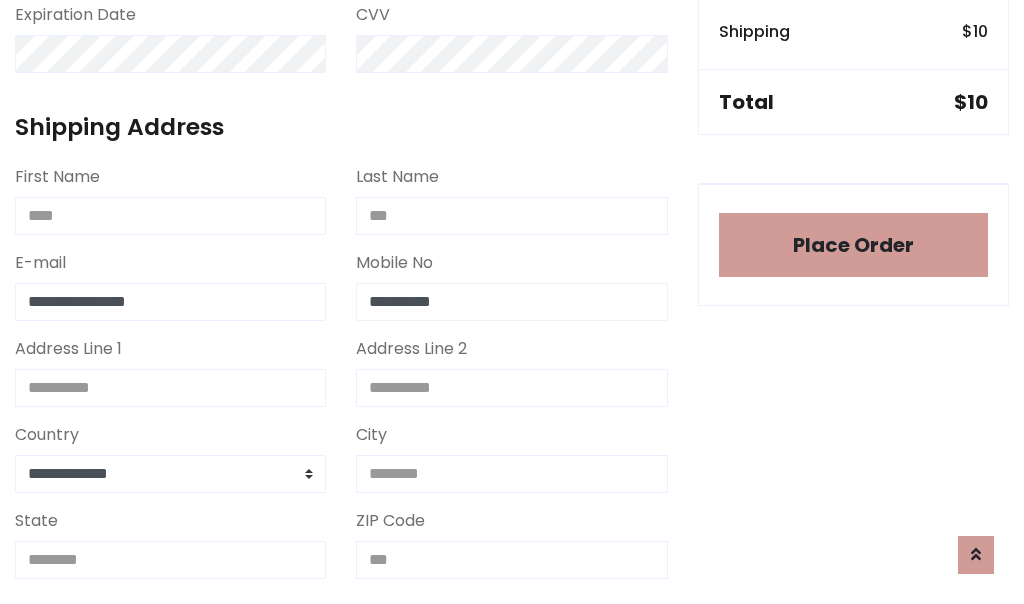 type on "**********" 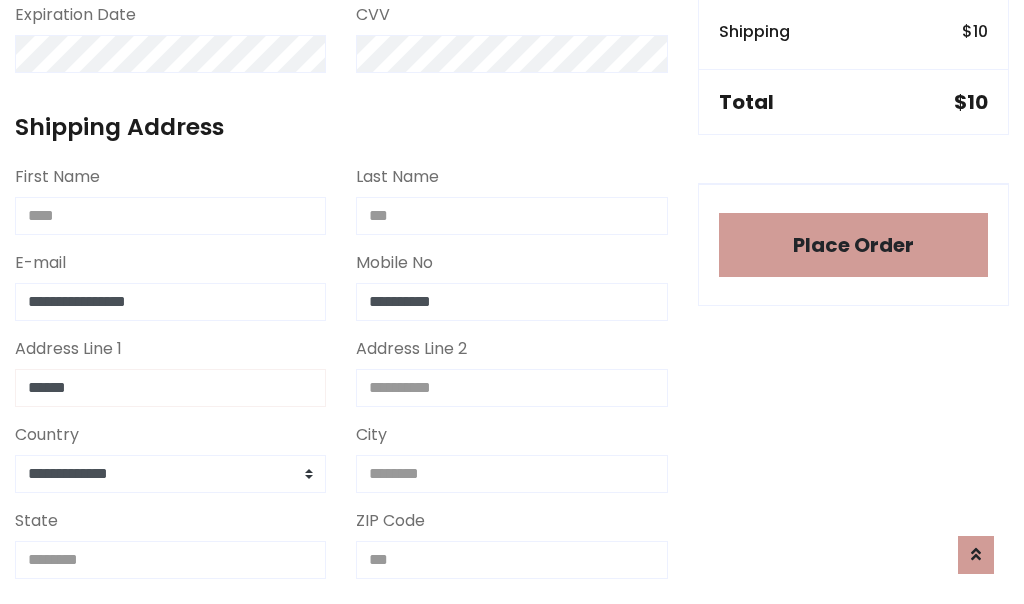 type on "******" 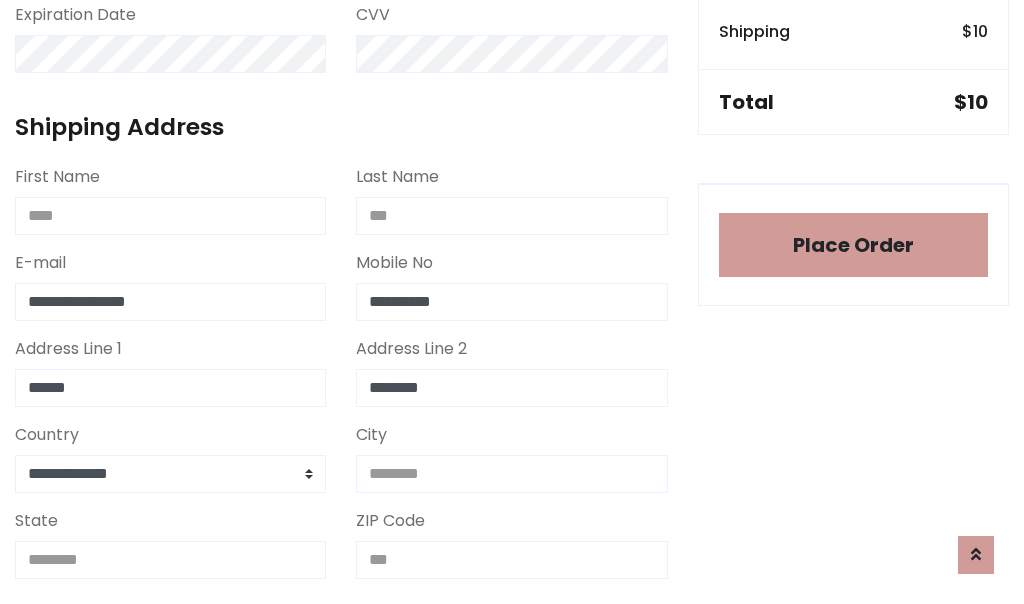 type on "********" 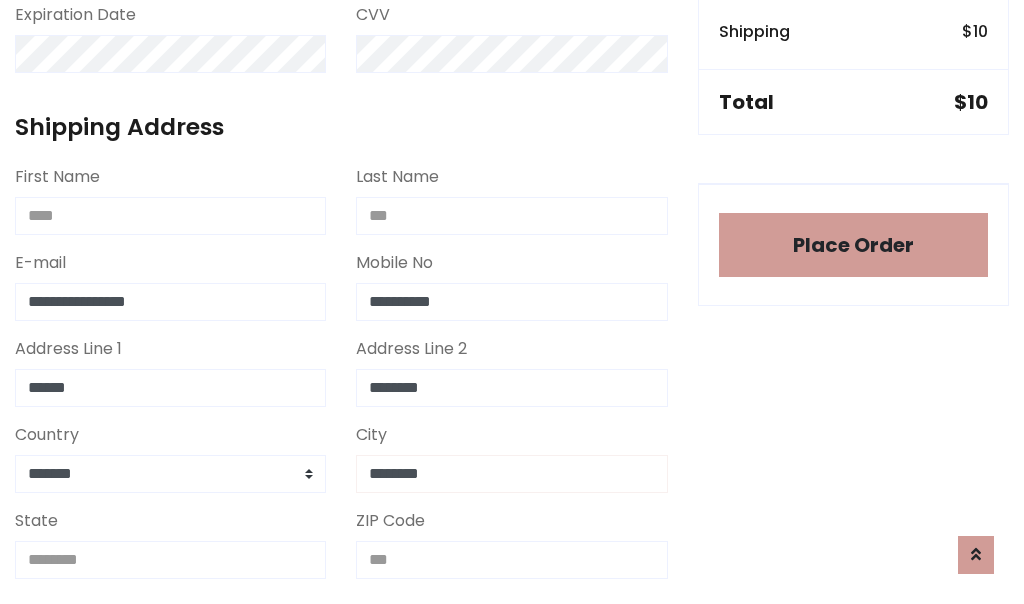 type on "********" 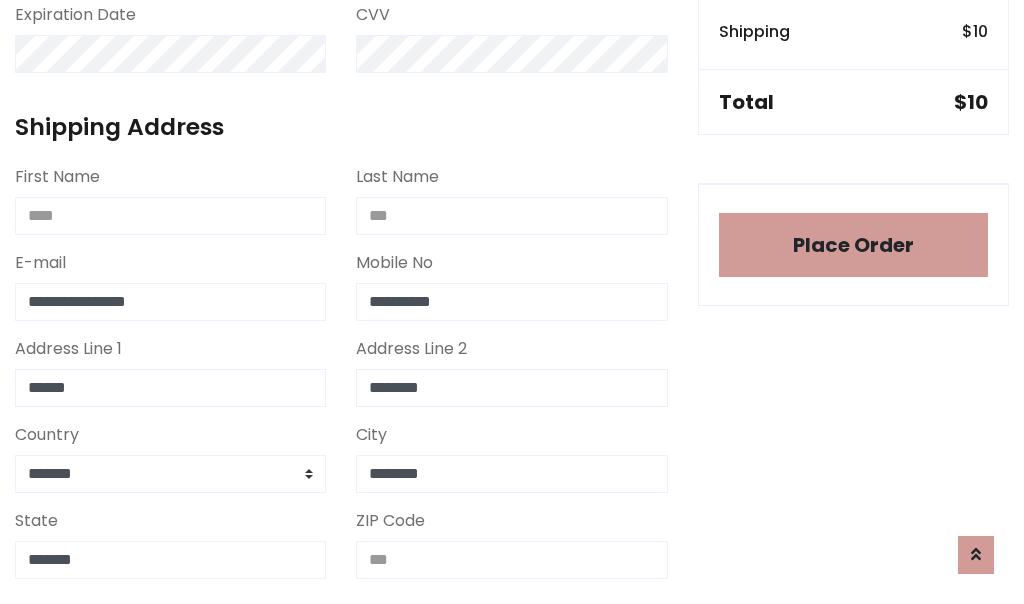 type on "*******" 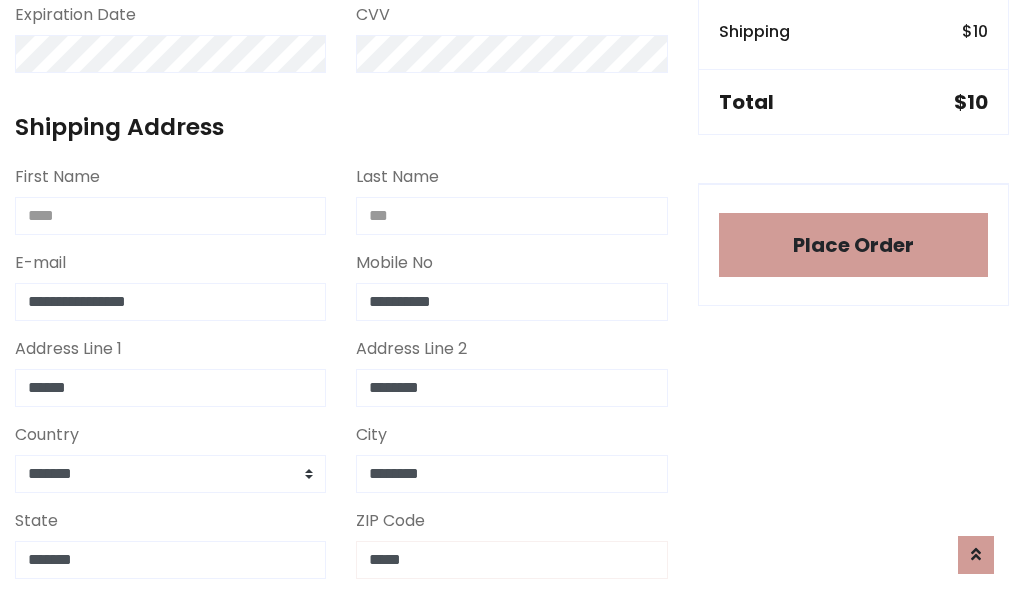 scroll, scrollTop: 403, scrollLeft: 0, axis: vertical 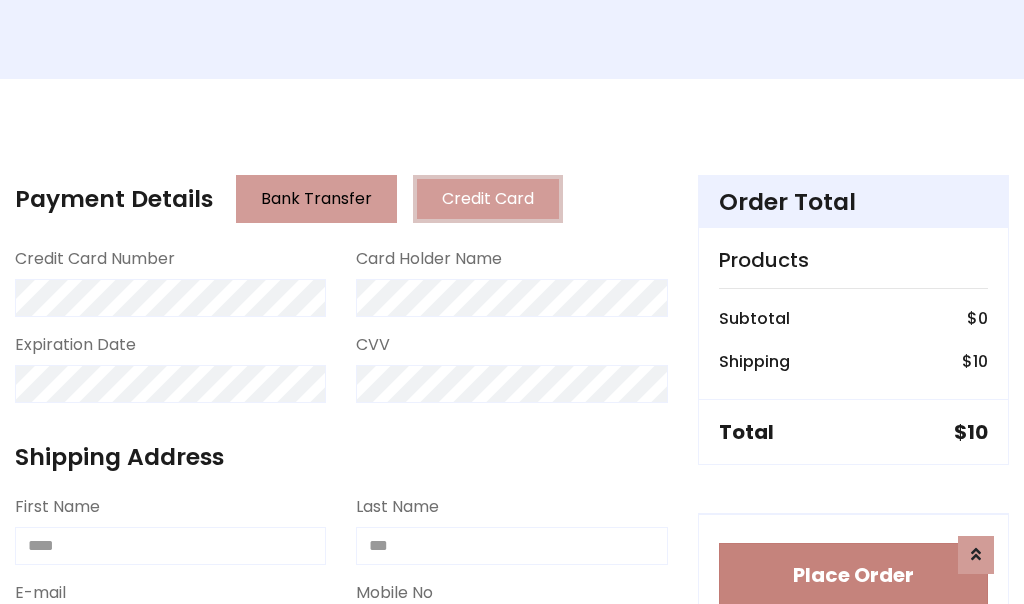 type on "*****" 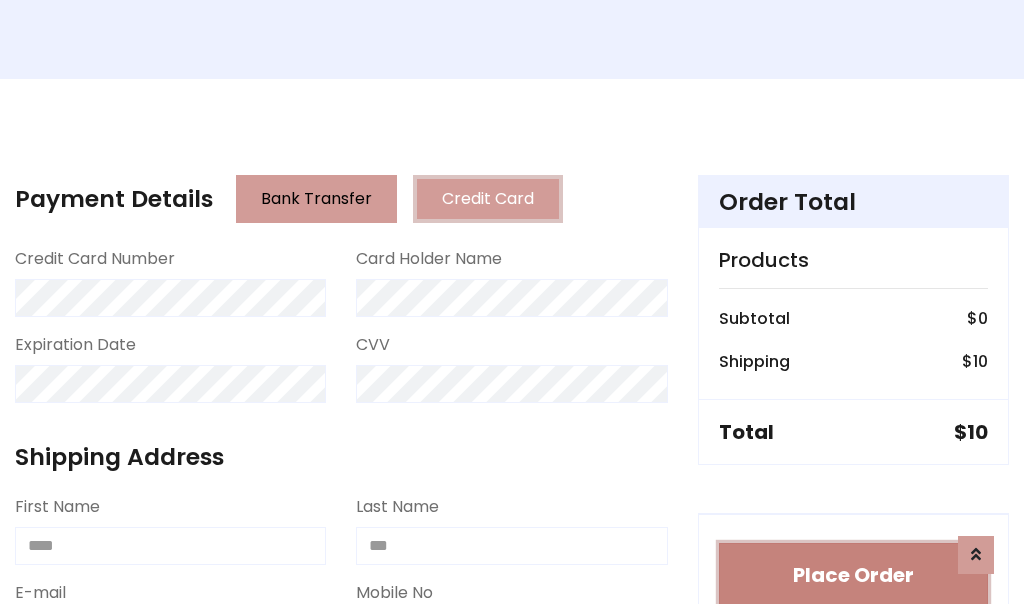click on "Place Order" at bounding box center (853, 575) 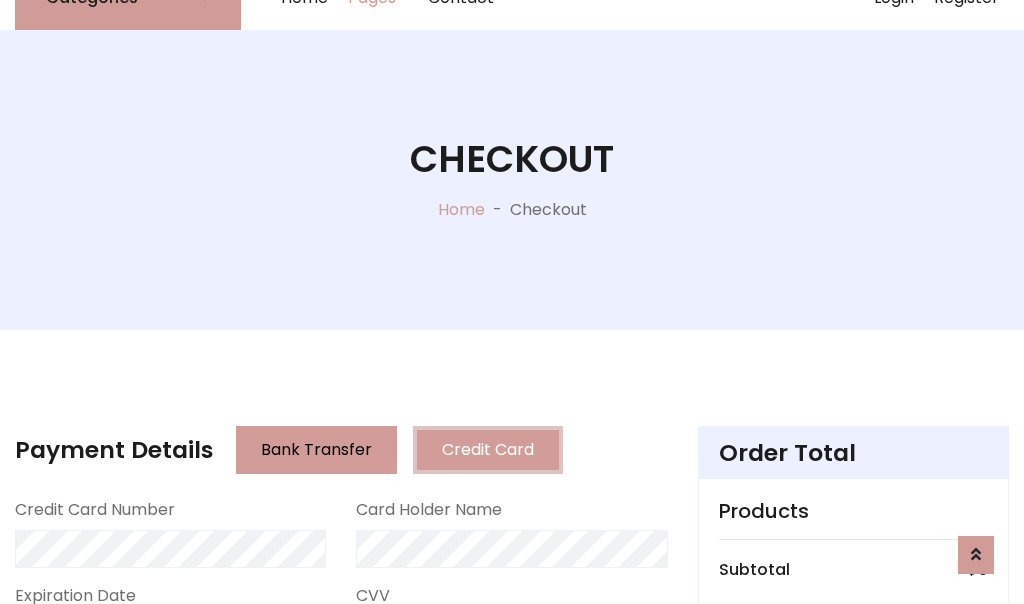 scroll, scrollTop: 0, scrollLeft: 0, axis: both 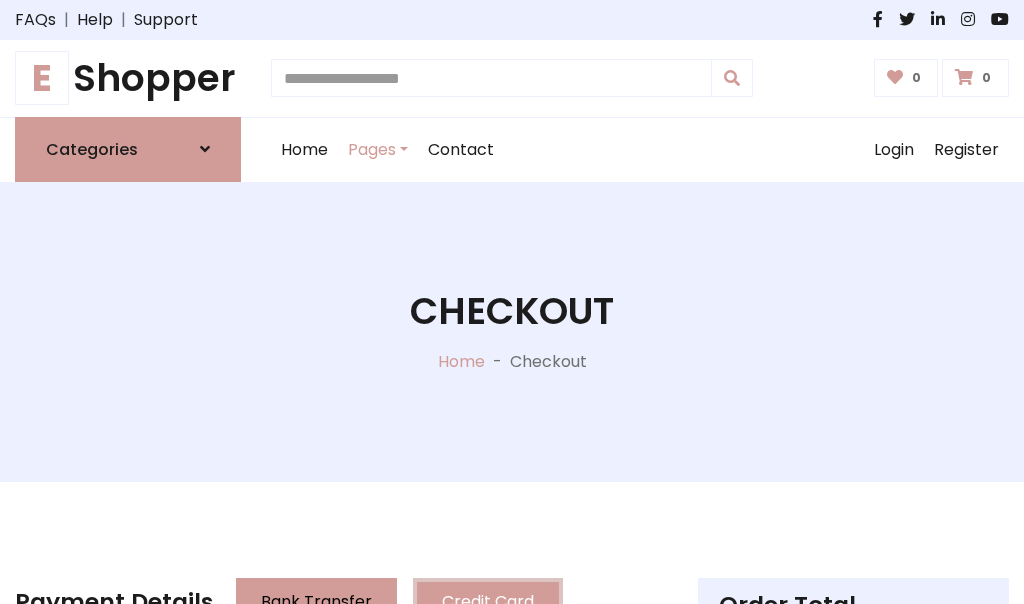 click on "E Shopper" at bounding box center [128, 78] 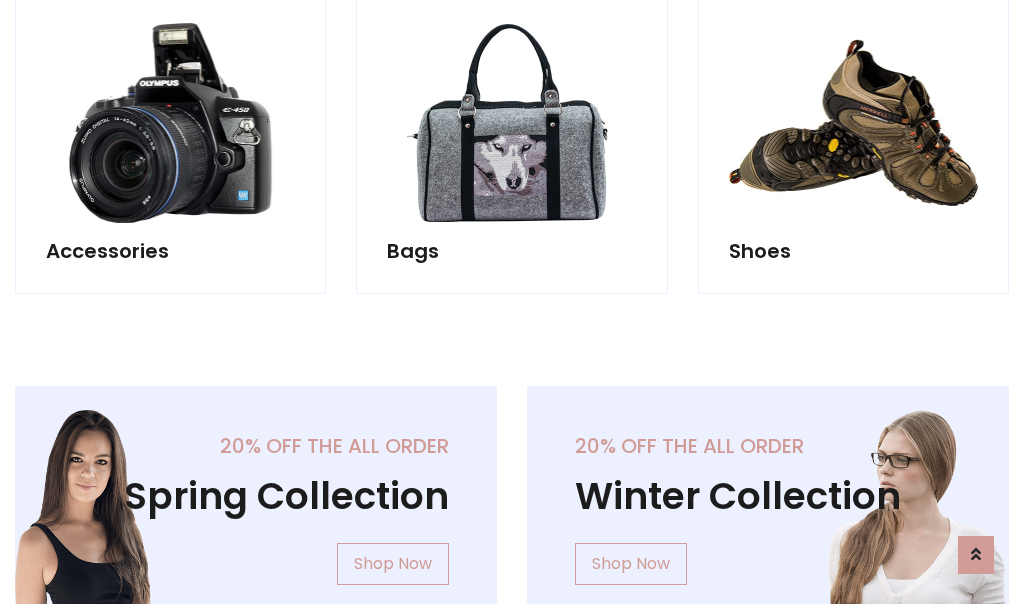 scroll, scrollTop: 770, scrollLeft: 0, axis: vertical 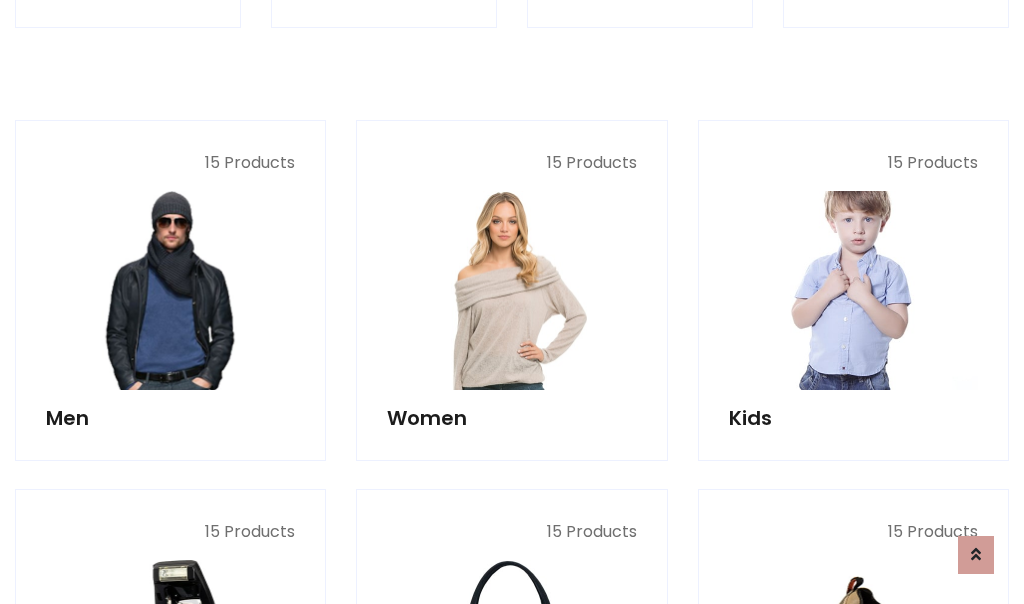 click at bounding box center (853, 290) 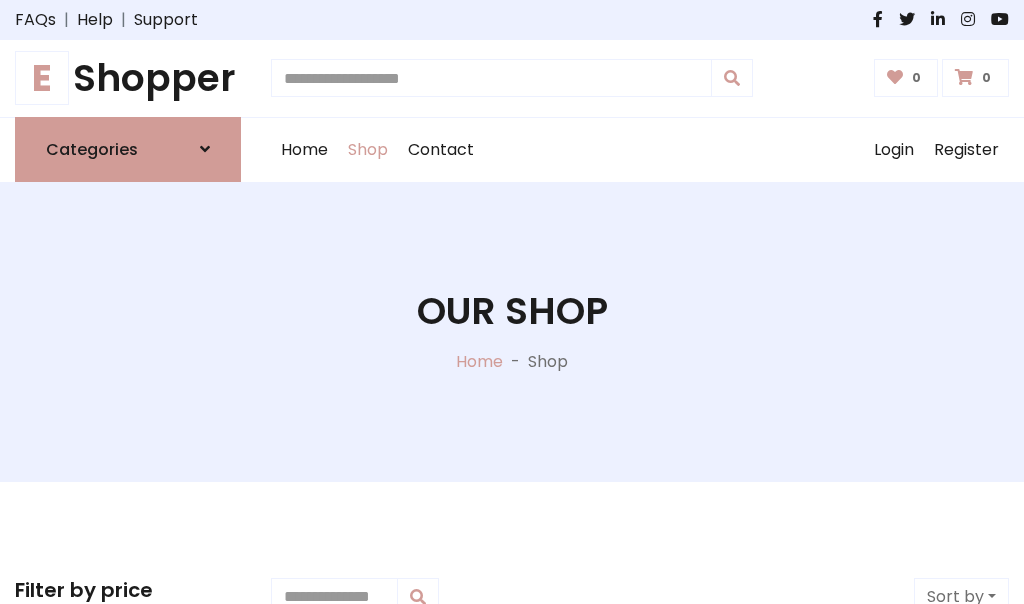 scroll, scrollTop: 549, scrollLeft: 0, axis: vertical 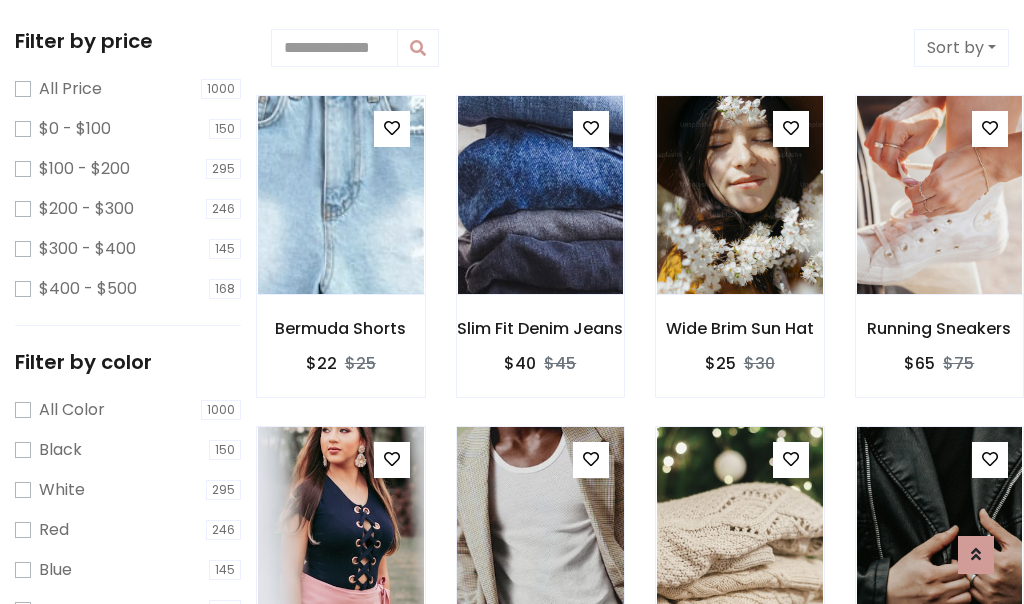 click at bounding box center [392, 128] 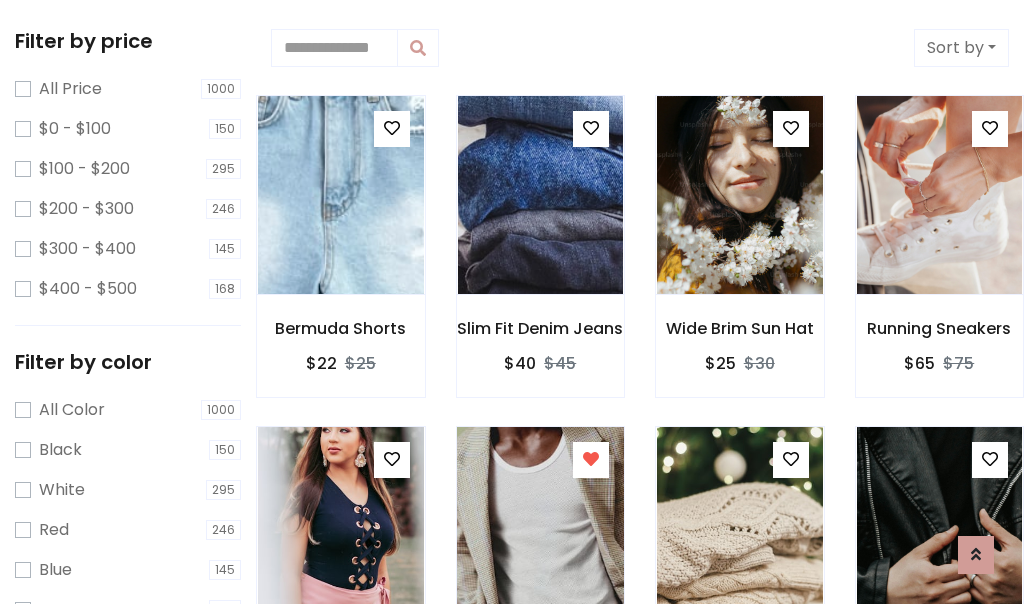 click at bounding box center (540, 526) 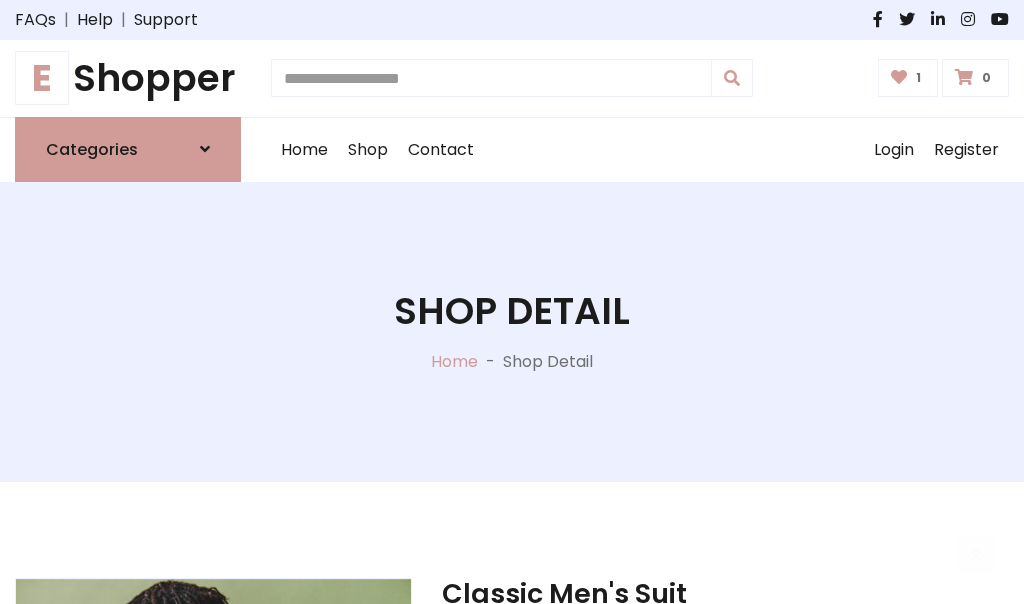 scroll, scrollTop: 262, scrollLeft: 0, axis: vertical 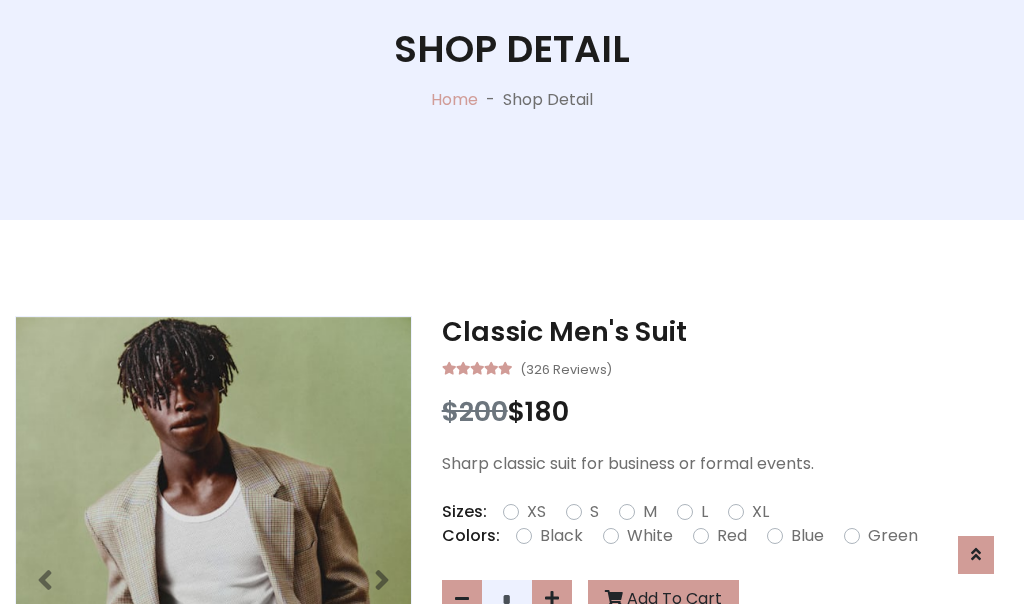 click on "XL" at bounding box center (760, 512) 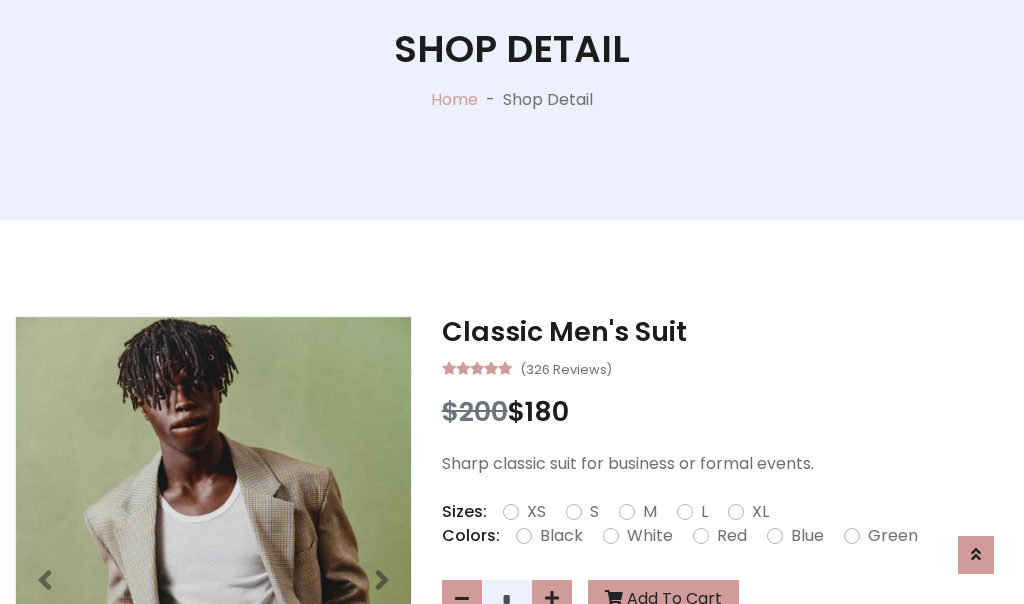 click on "Black" at bounding box center [561, 536] 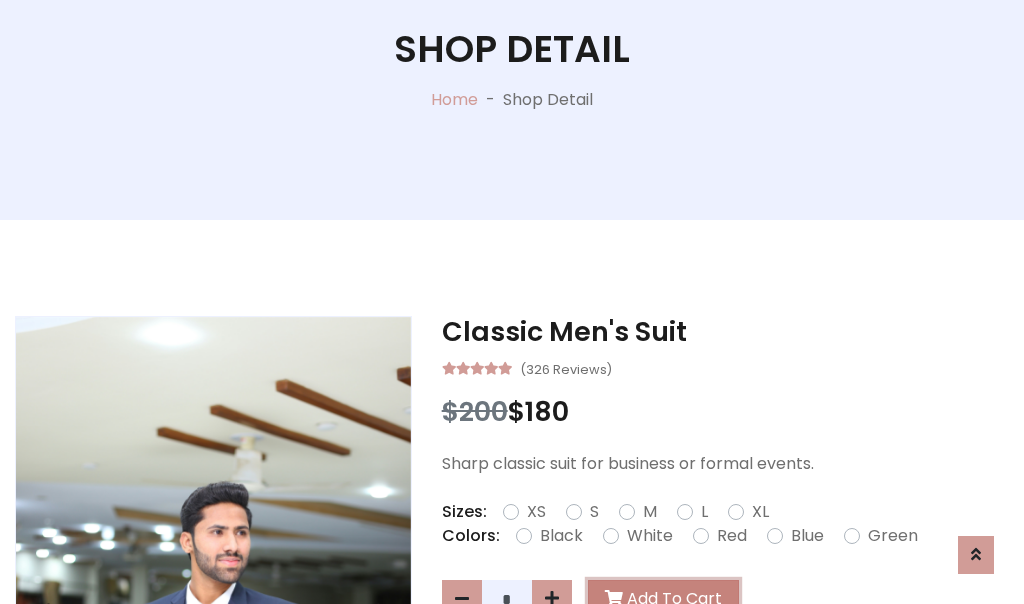 click on "Add To Cart" at bounding box center (663, 599) 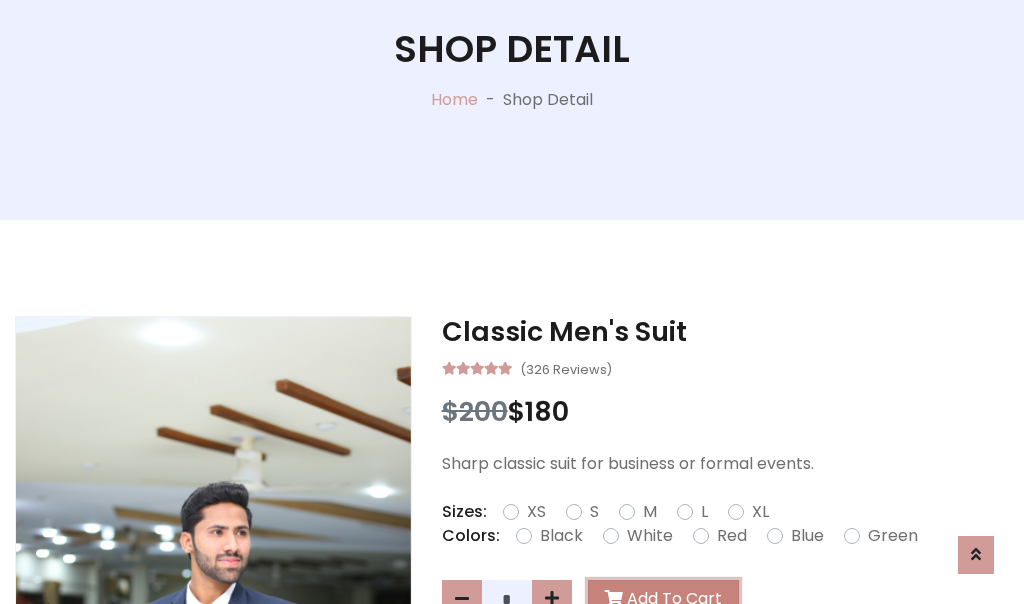 scroll, scrollTop: 0, scrollLeft: 0, axis: both 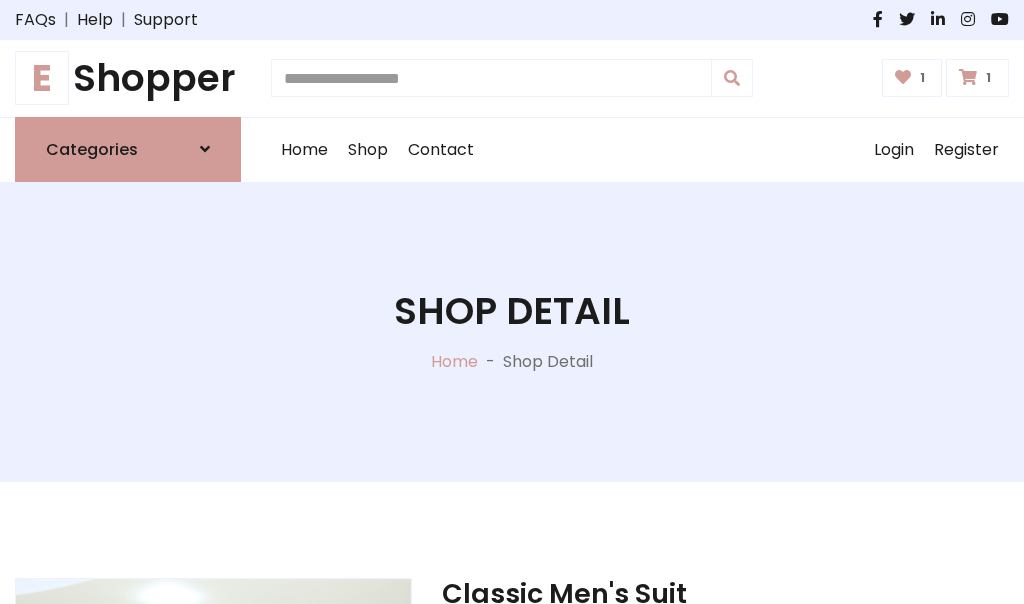 click at bounding box center [968, 77] 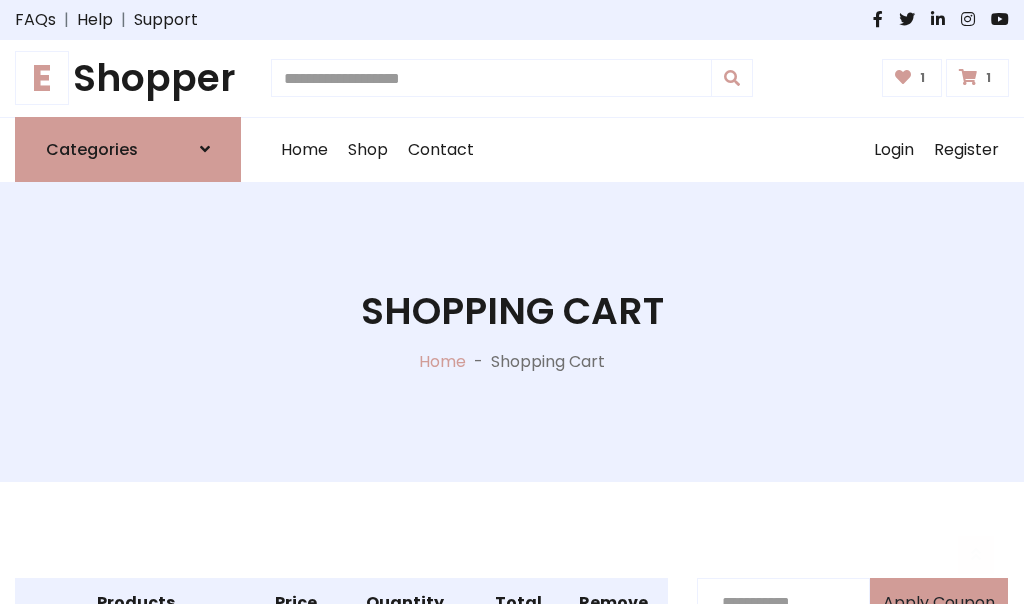 scroll, scrollTop: 570, scrollLeft: 0, axis: vertical 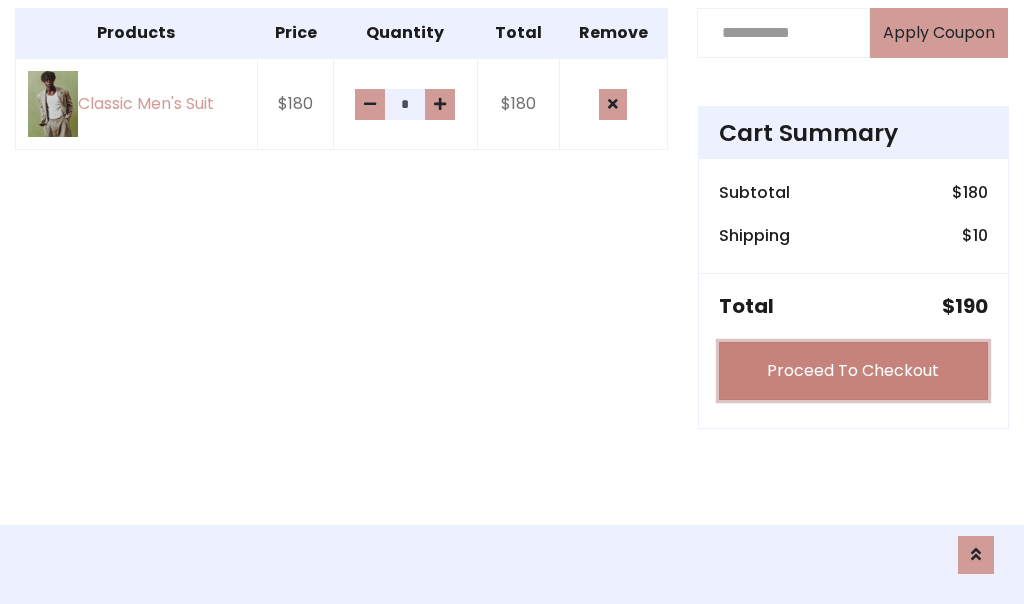 click on "Proceed To Checkout" at bounding box center (853, 371) 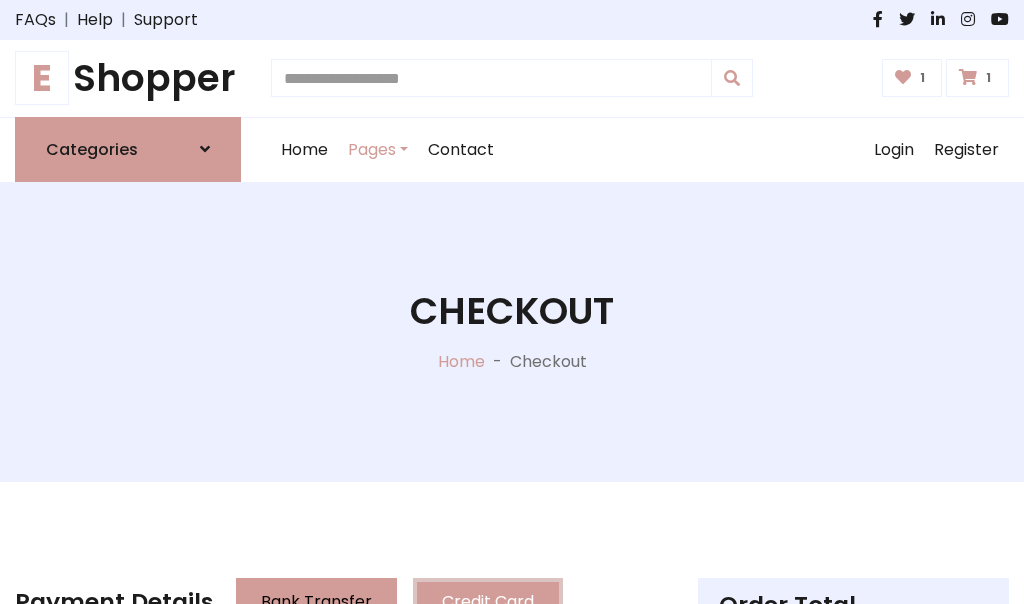 scroll, scrollTop: 201, scrollLeft: 0, axis: vertical 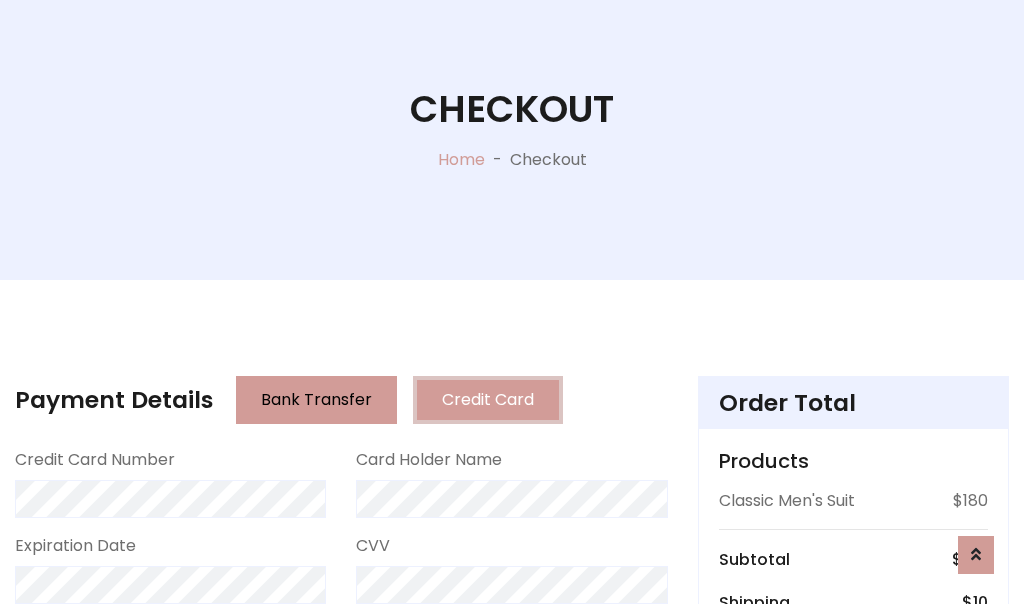 click on "Go to shipping" at bounding box center (853, 816) 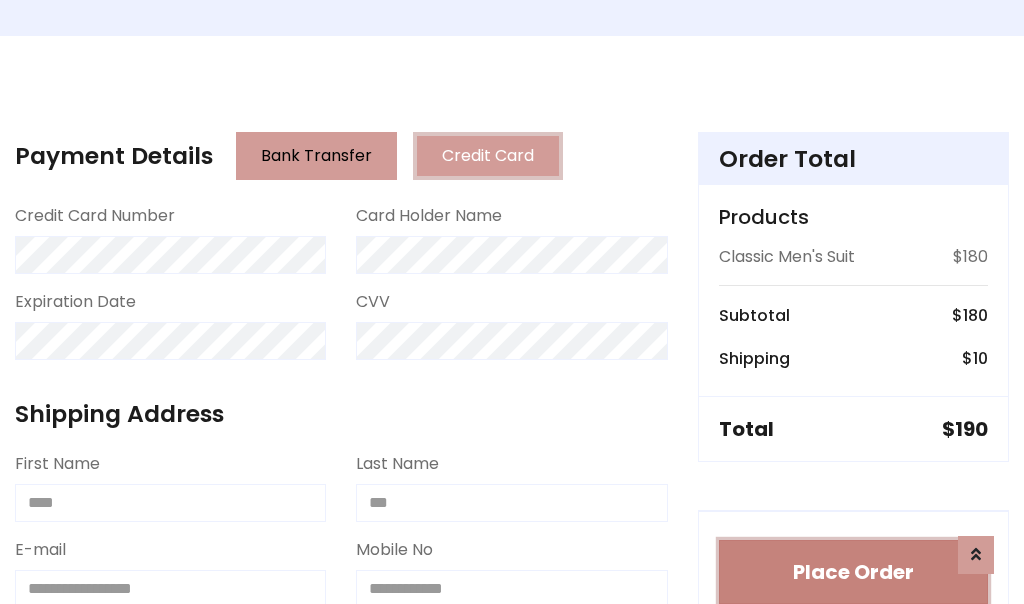 type 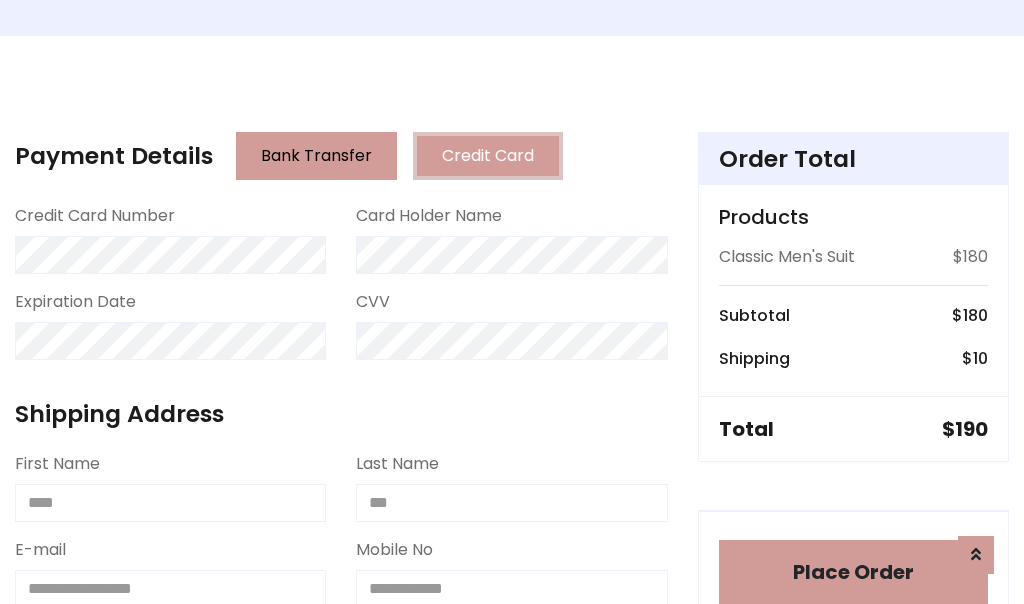 scroll, scrollTop: 1216, scrollLeft: 0, axis: vertical 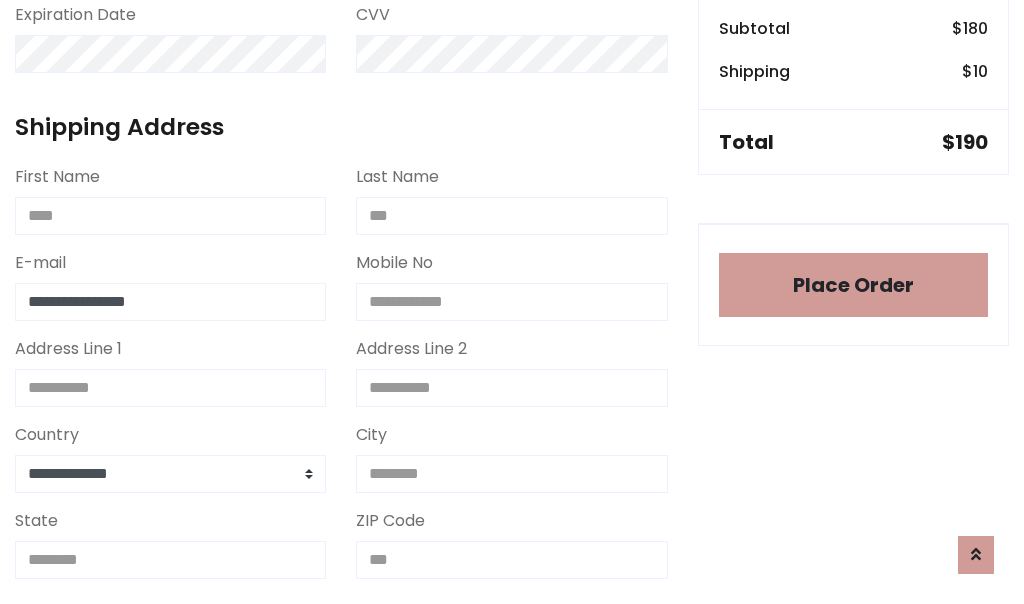 type on "**********" 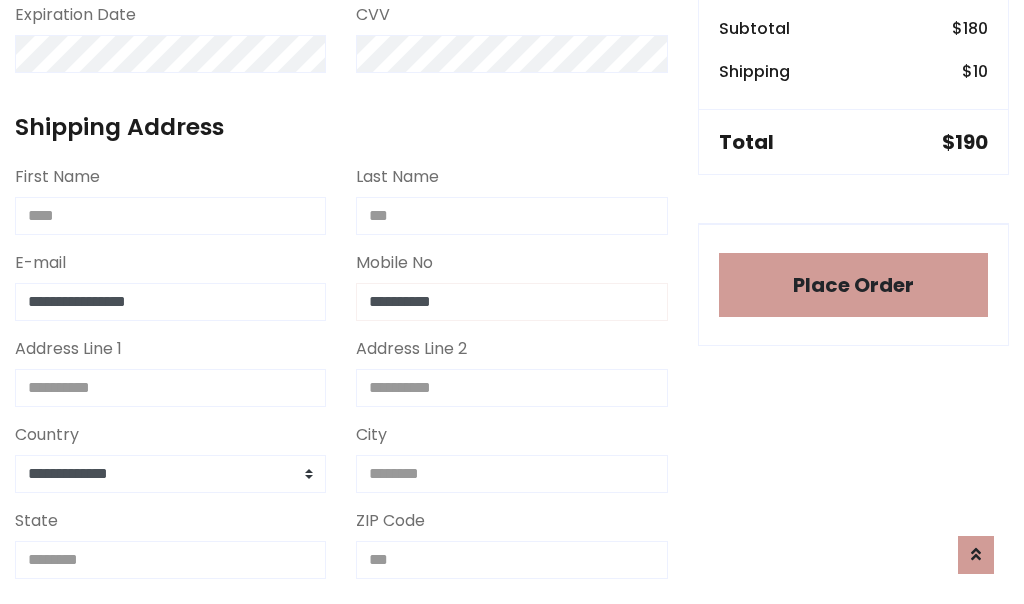 scroll, scrollTop: 573, scrollLeft: 0, axis: vertical 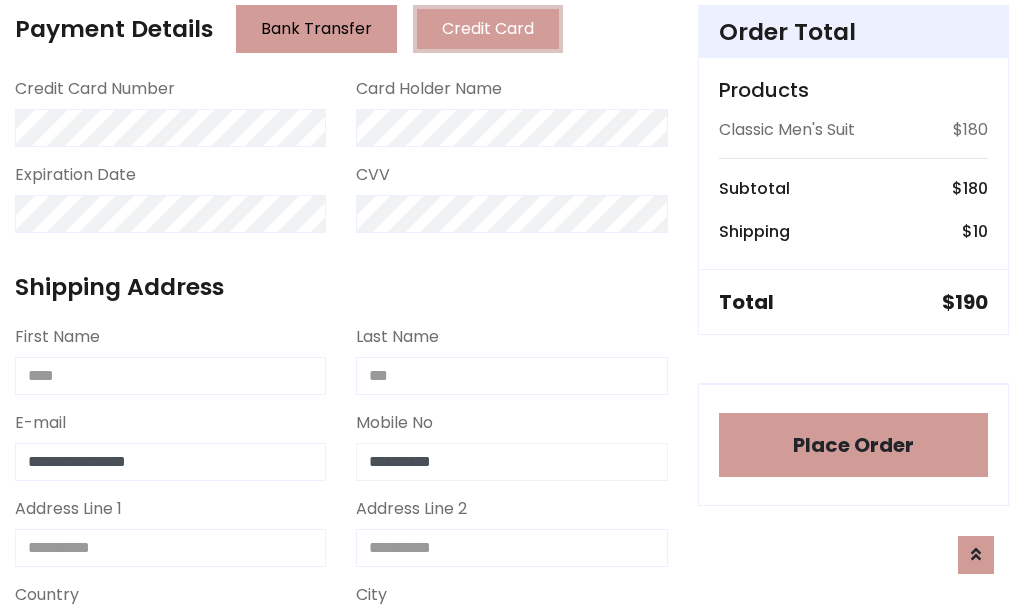 type on "**********" 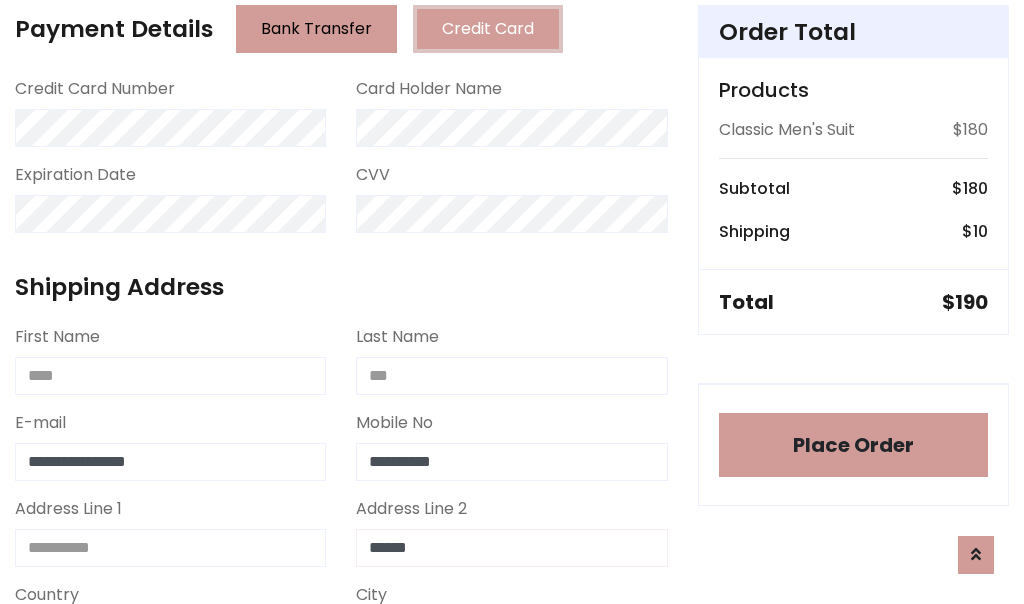 type on "******" 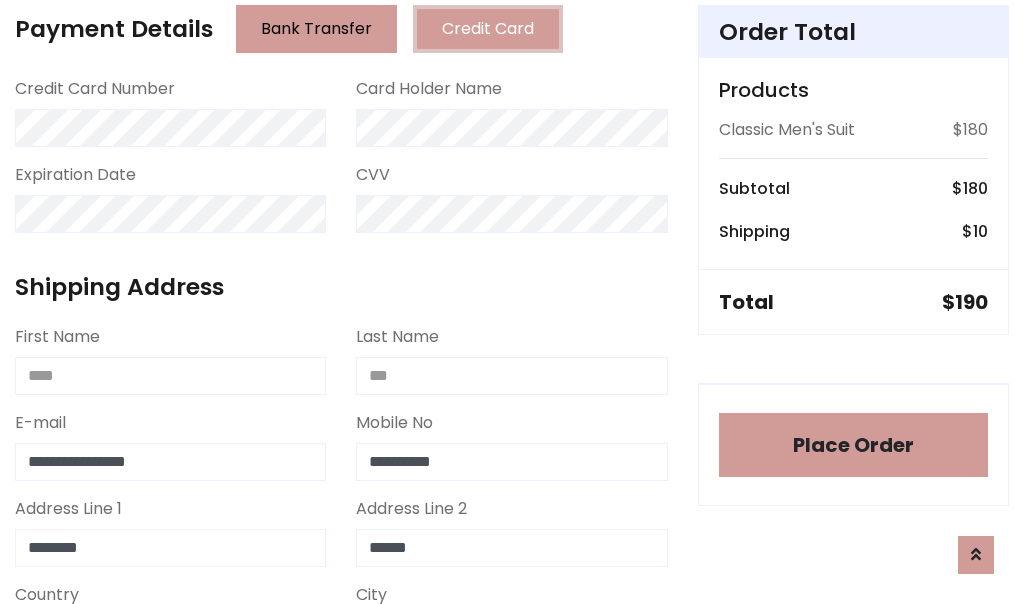 type on "********" 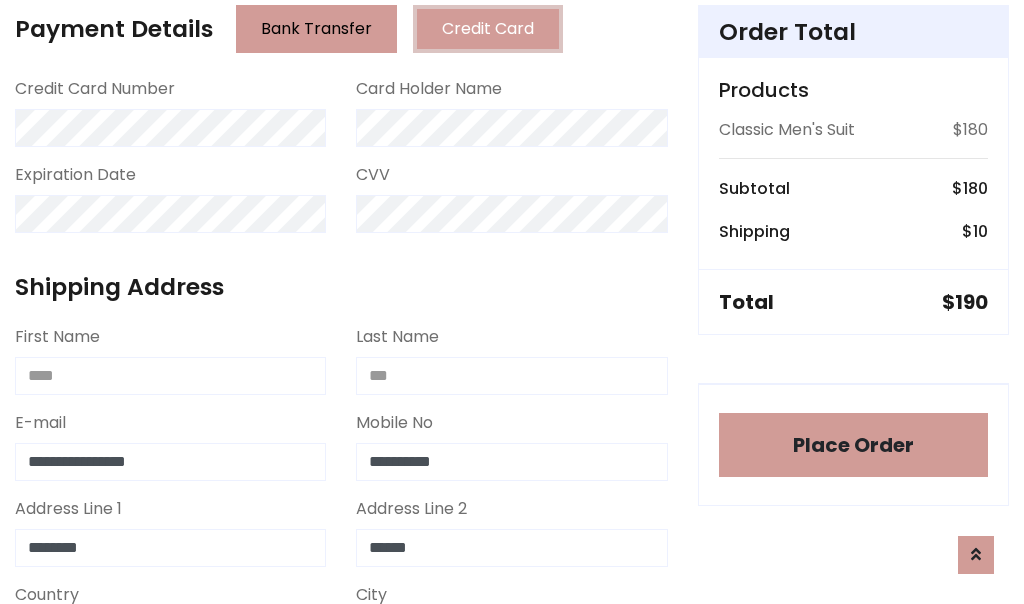 scroll, scrollTop: 905, scrollLeft: 0, axis: vertical 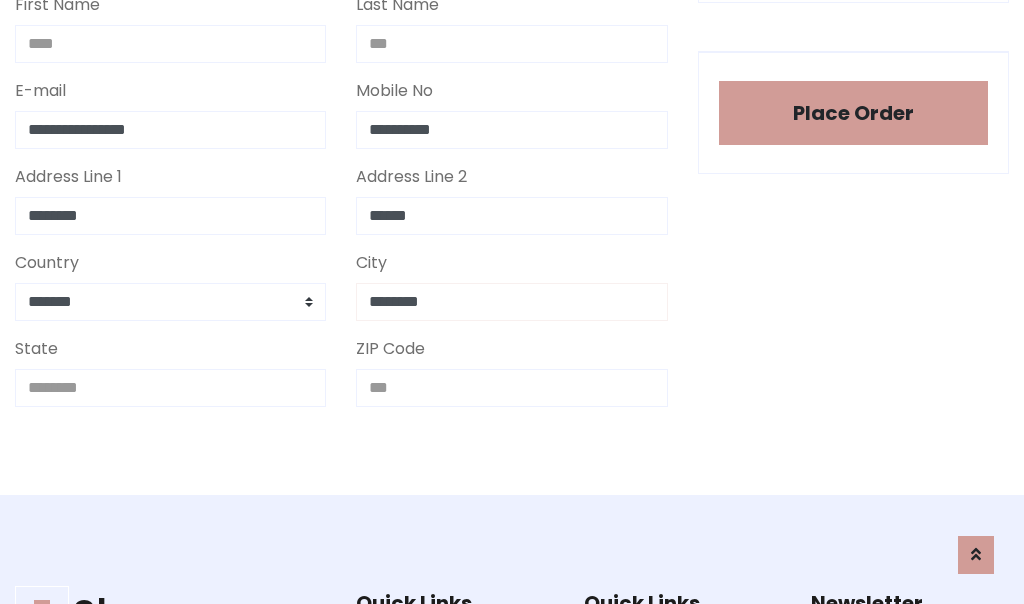 type on "********" 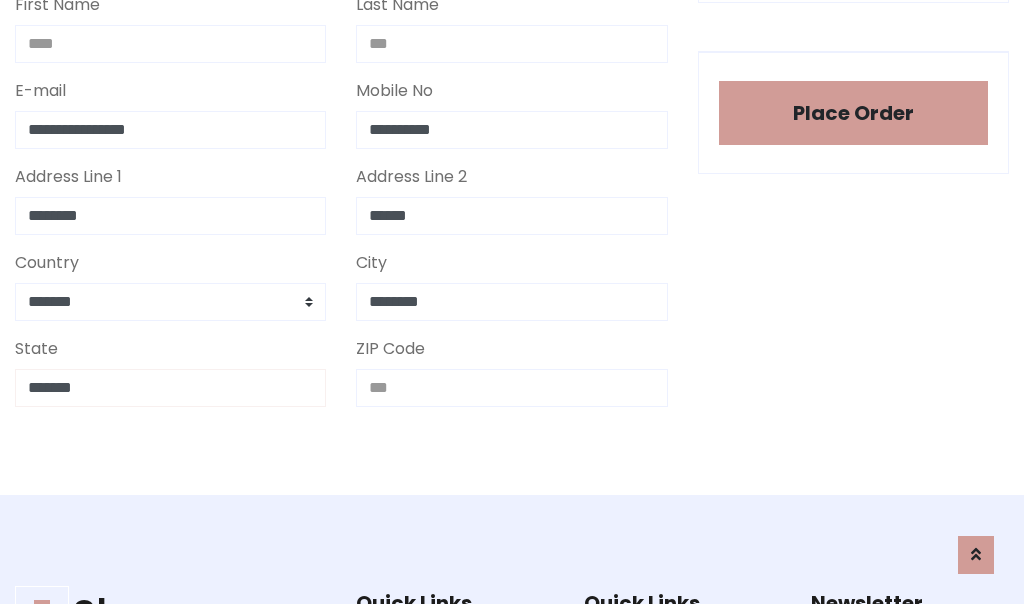 type on "*******" 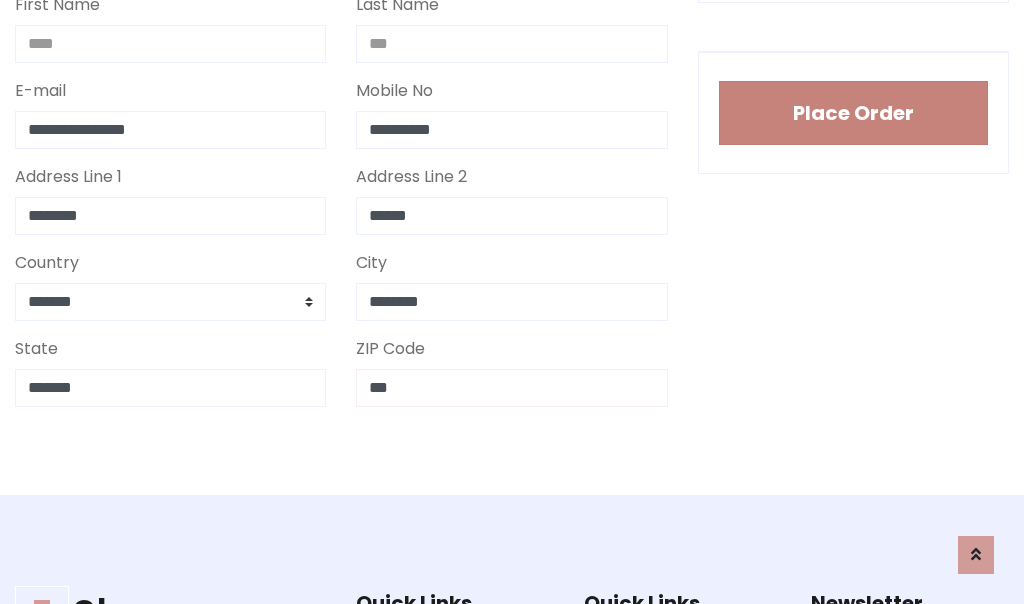 type on "***" 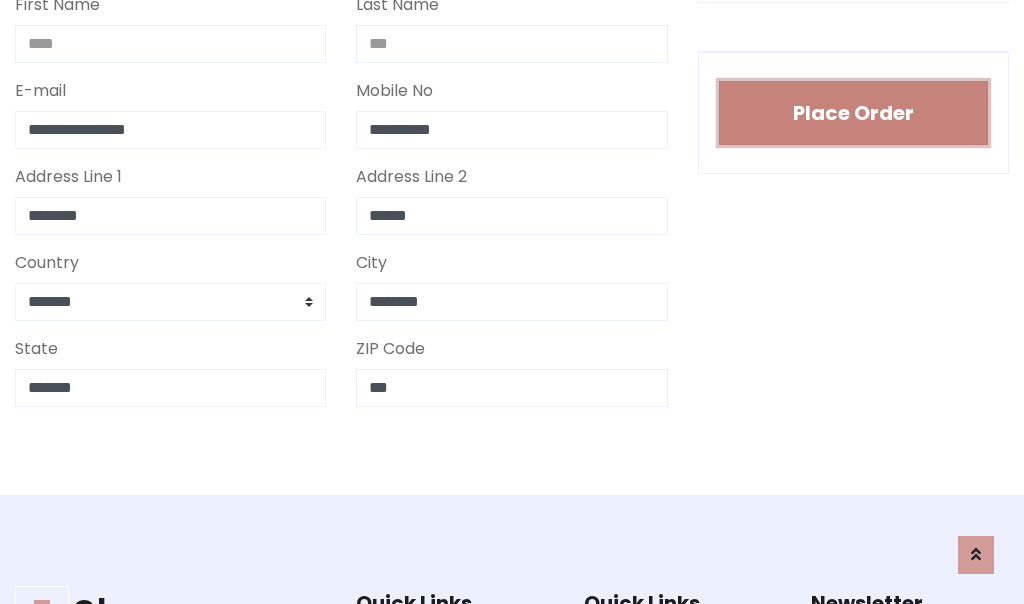 click on "Place Order" at bounding box center [853, 113] 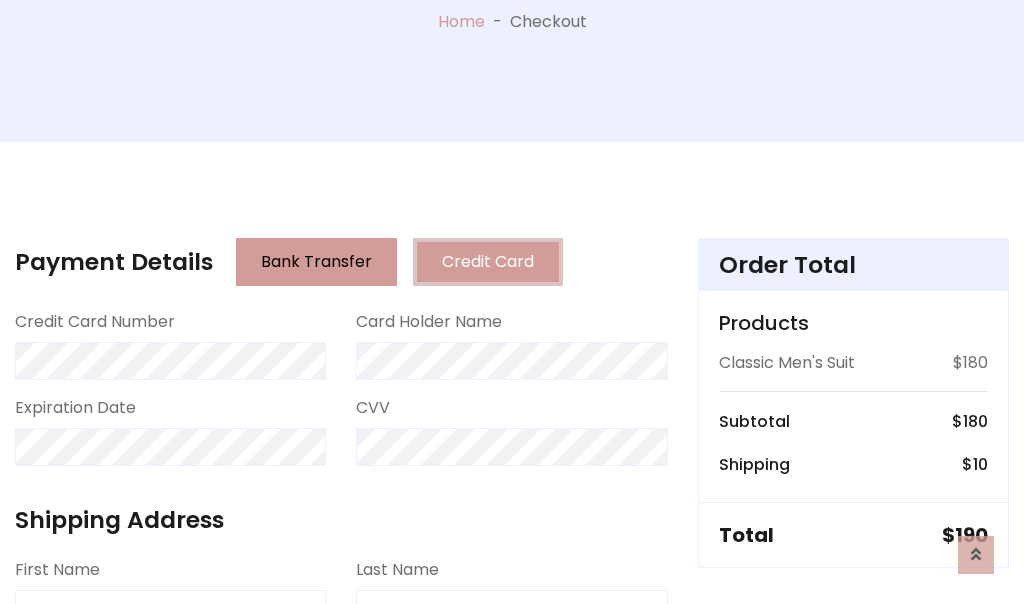 scroll, scrollTop: 0, scrollLeft: 0, axis: both 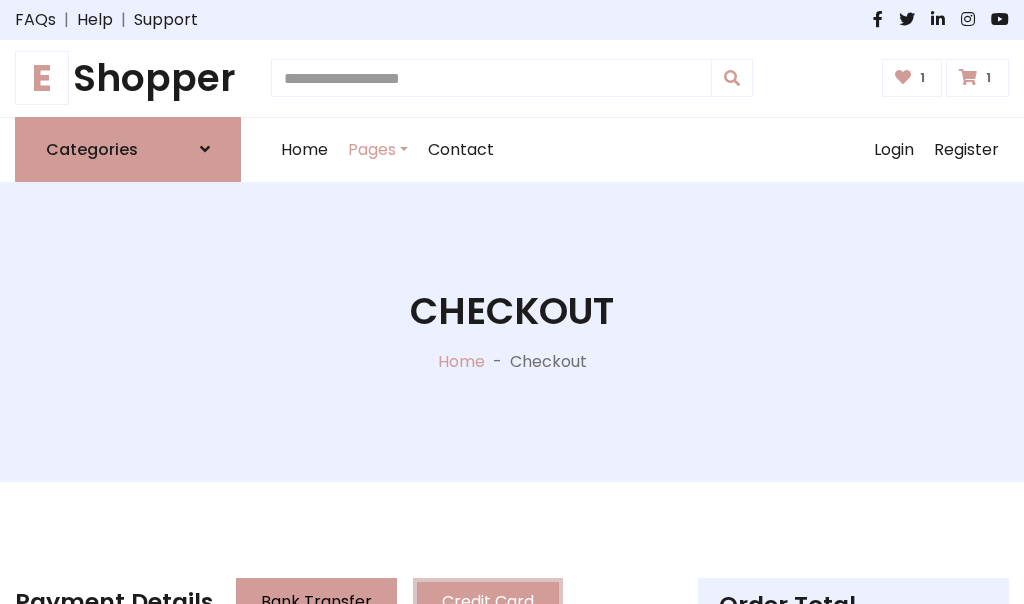 click on "E" at bounding box center [42, 78] 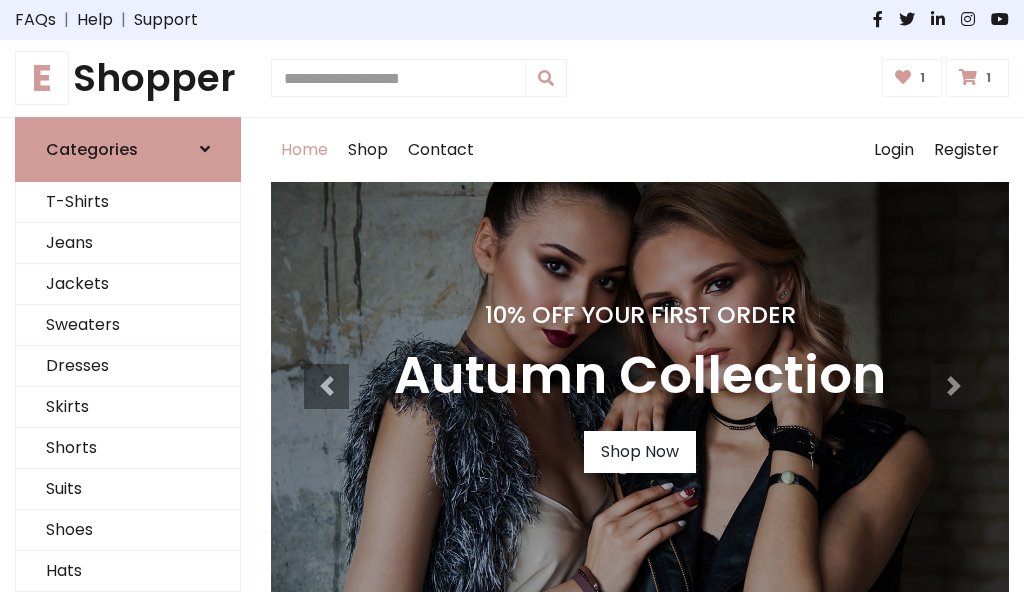 scroll, scrollTop: 0, scrollLeft: 0, axis: both 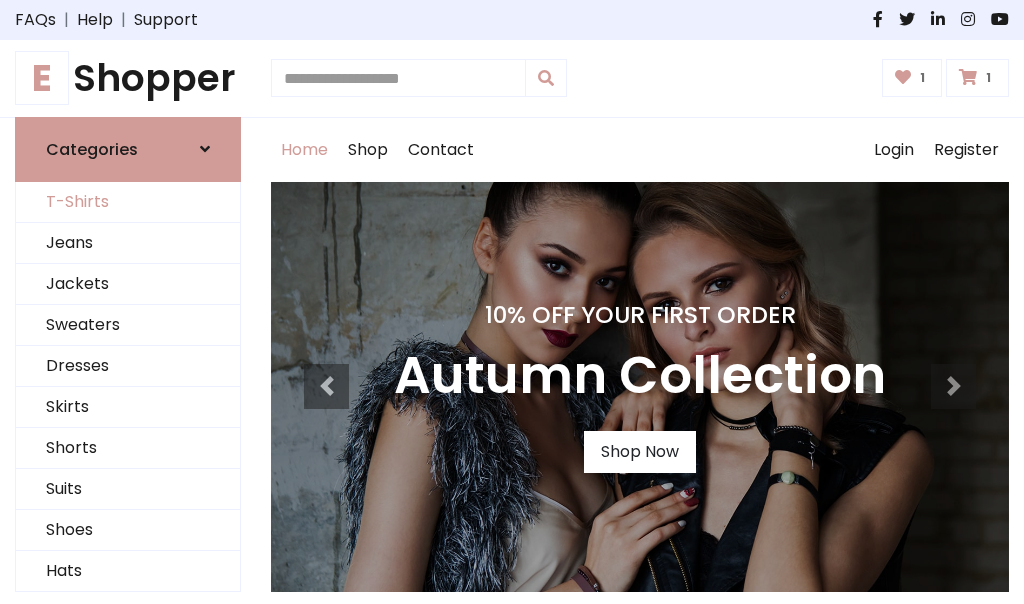 click on "T-Shirts" at bounding box center (128, 202) 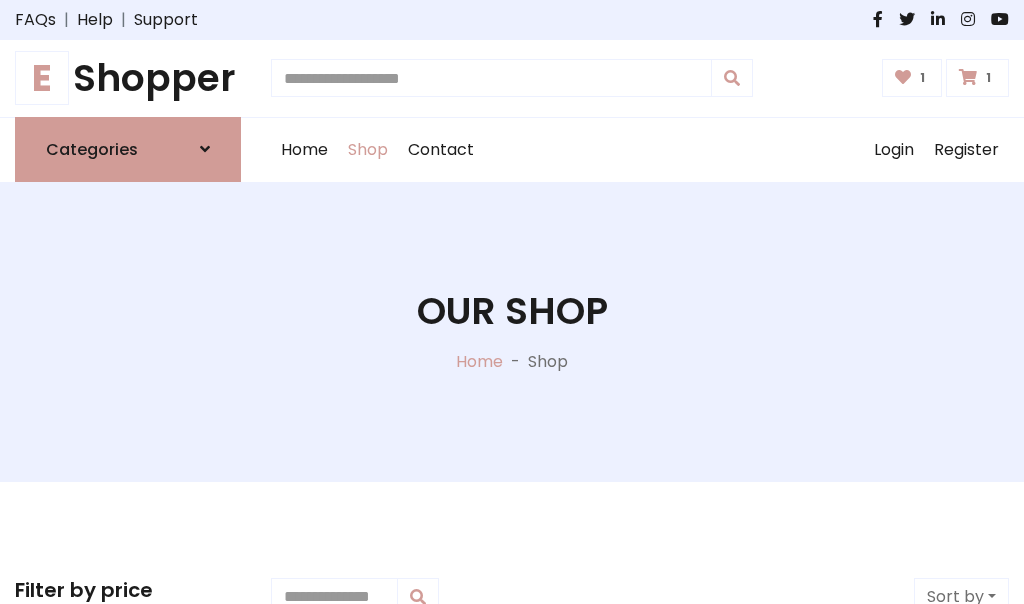 scroll, scrollTop: 0, scrollLeft: 0, axis: both 